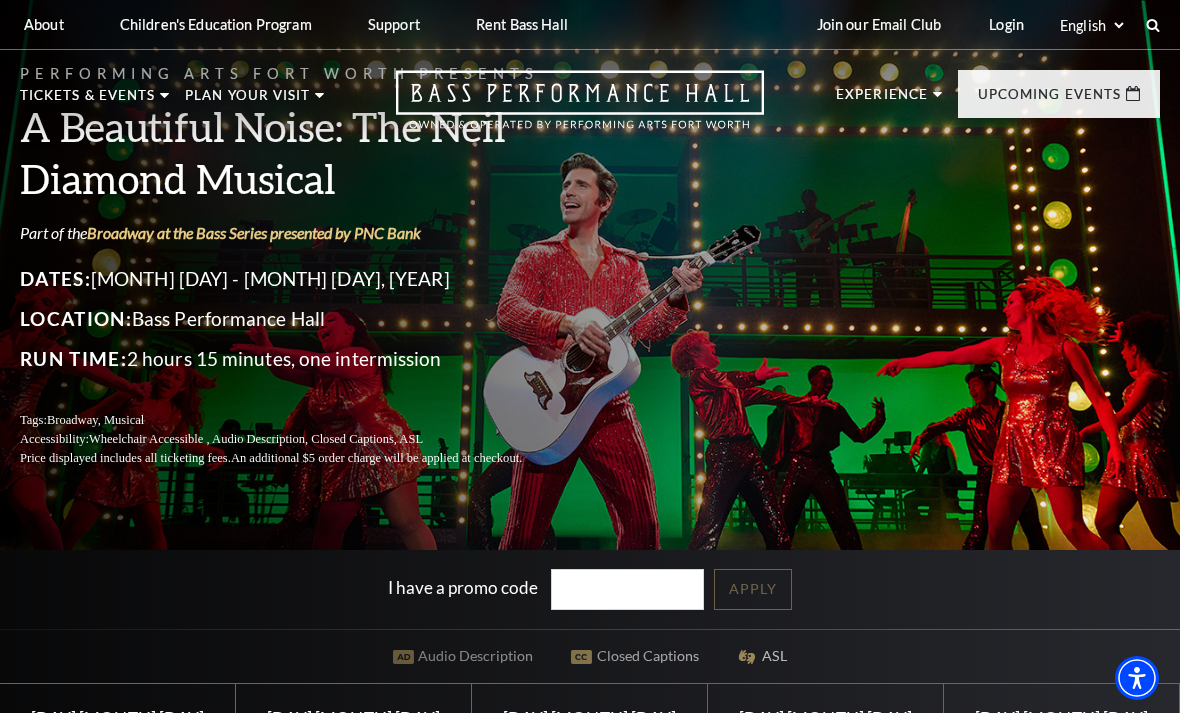 scroll, scrollTop: 0, scrollLeft: 0, axis: both 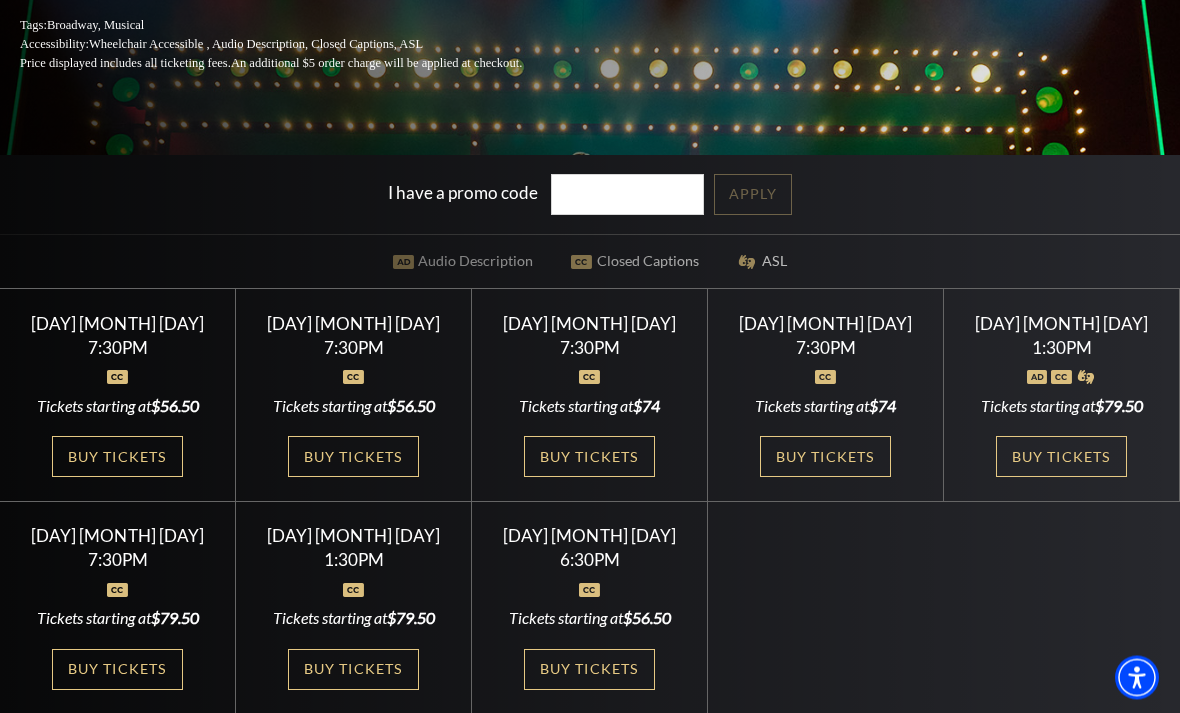 click on "7:30PM" at bounding box center [118, 348] 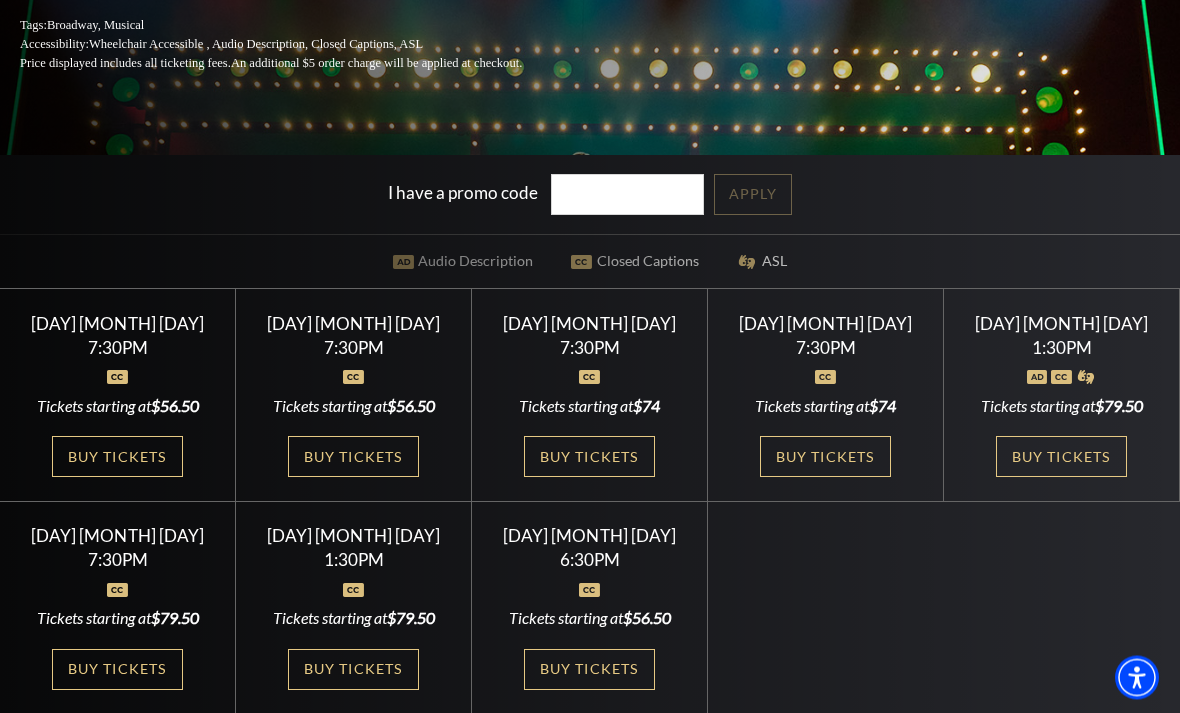scroll, scrollTop: 395, scrollLeft: 0, axis: vertical 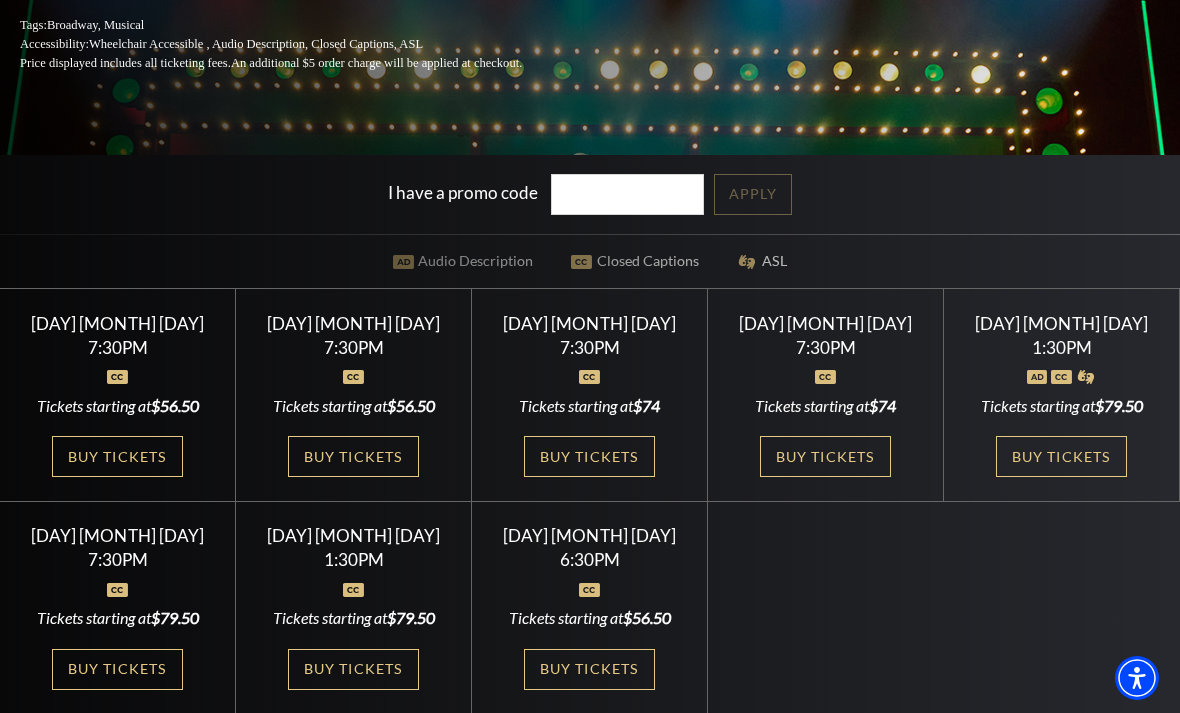 click on "Buy Tickets" at bounding box center [117, 456] 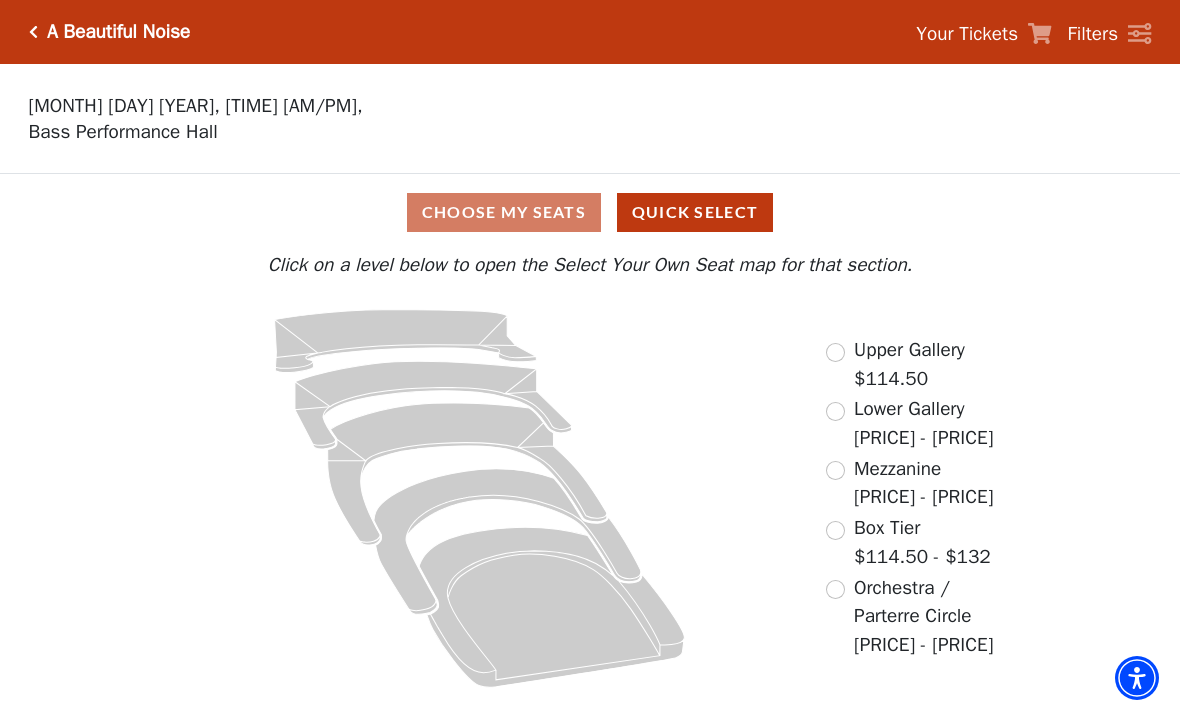 scroll, scrollTop: 0, scrollLeft: 0, axis: both 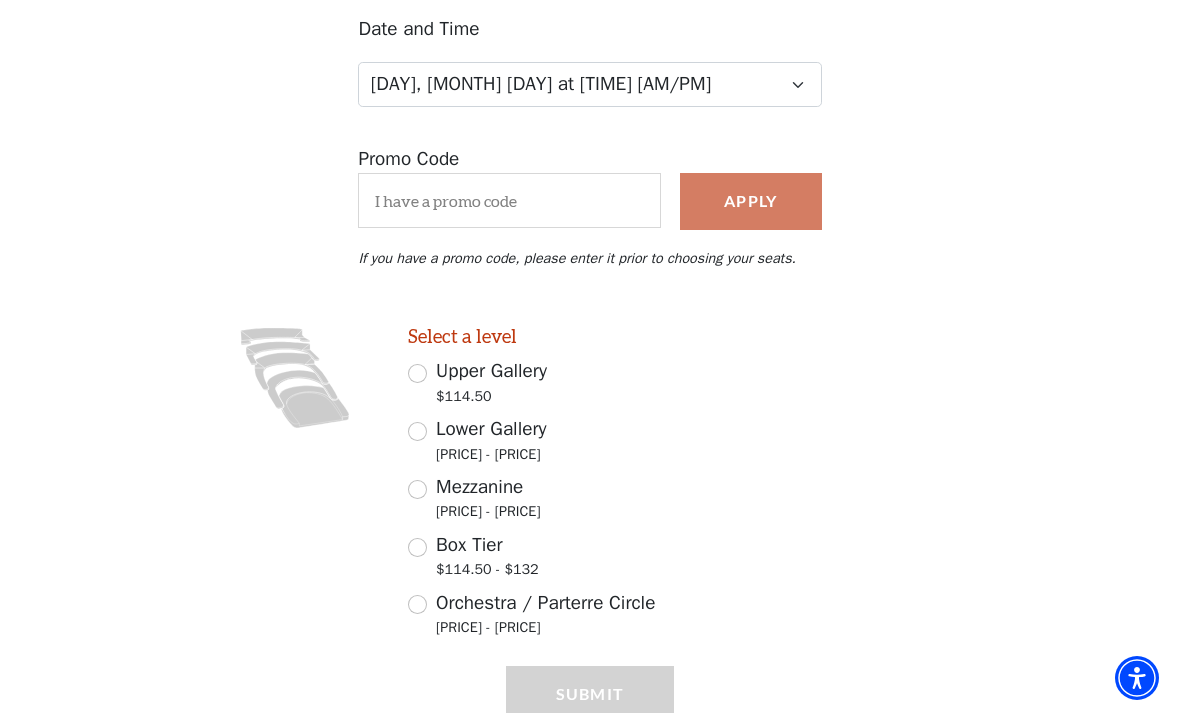 click on "Orchestra / Parterre Circle     [PRICE] - [PRICE]" at bounding box center (541, 617) 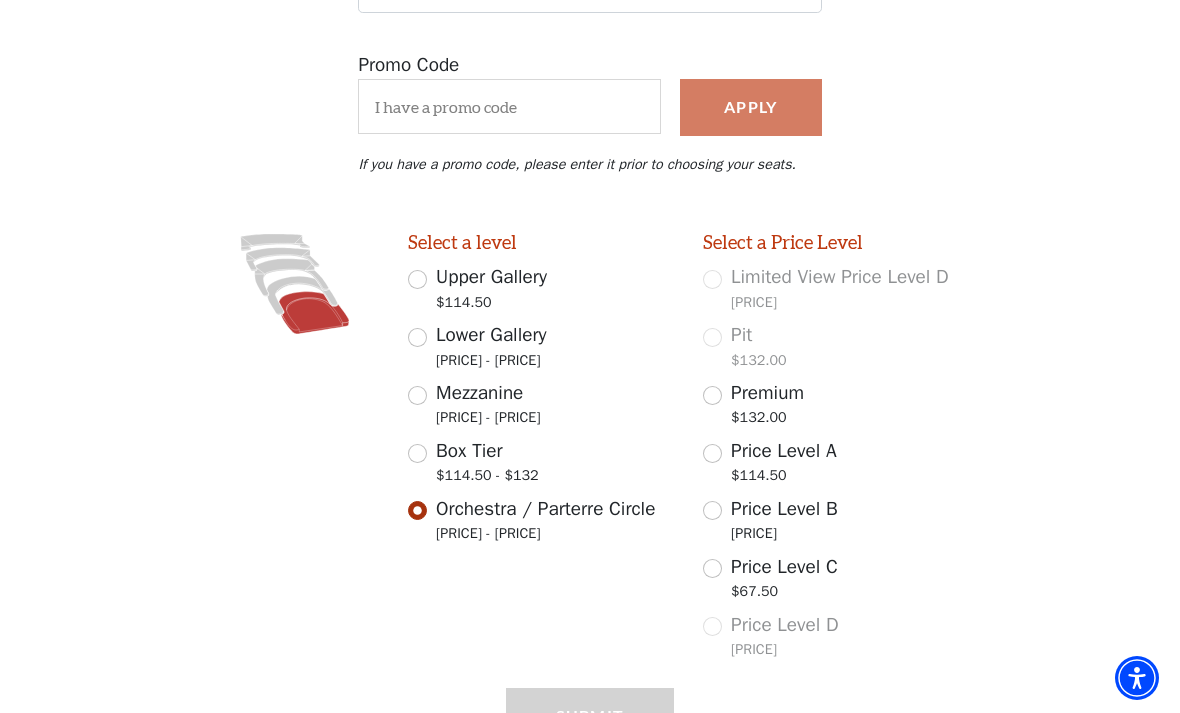 scroll, scrollTop: 378, scrollLeft: 0, axis: vertical 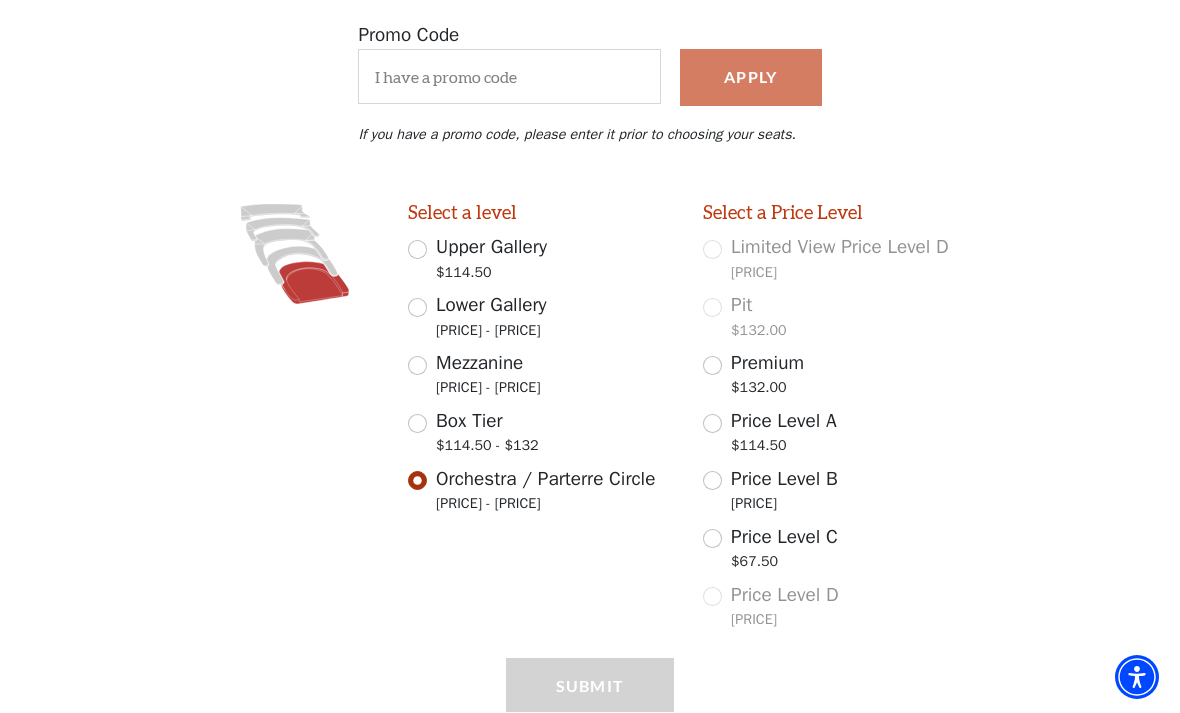 click on "Submit" at bounding box center (590, 715) 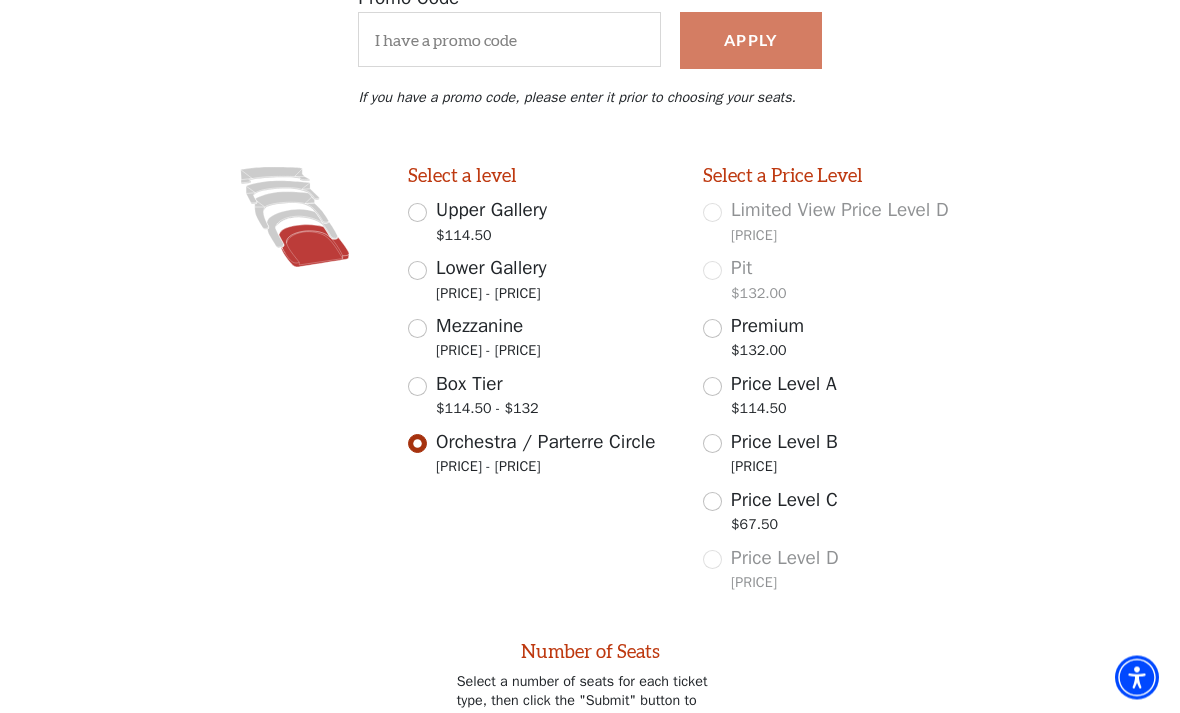 scroll, scrollTop: 594, scrollLeft: 0, axis: vertical 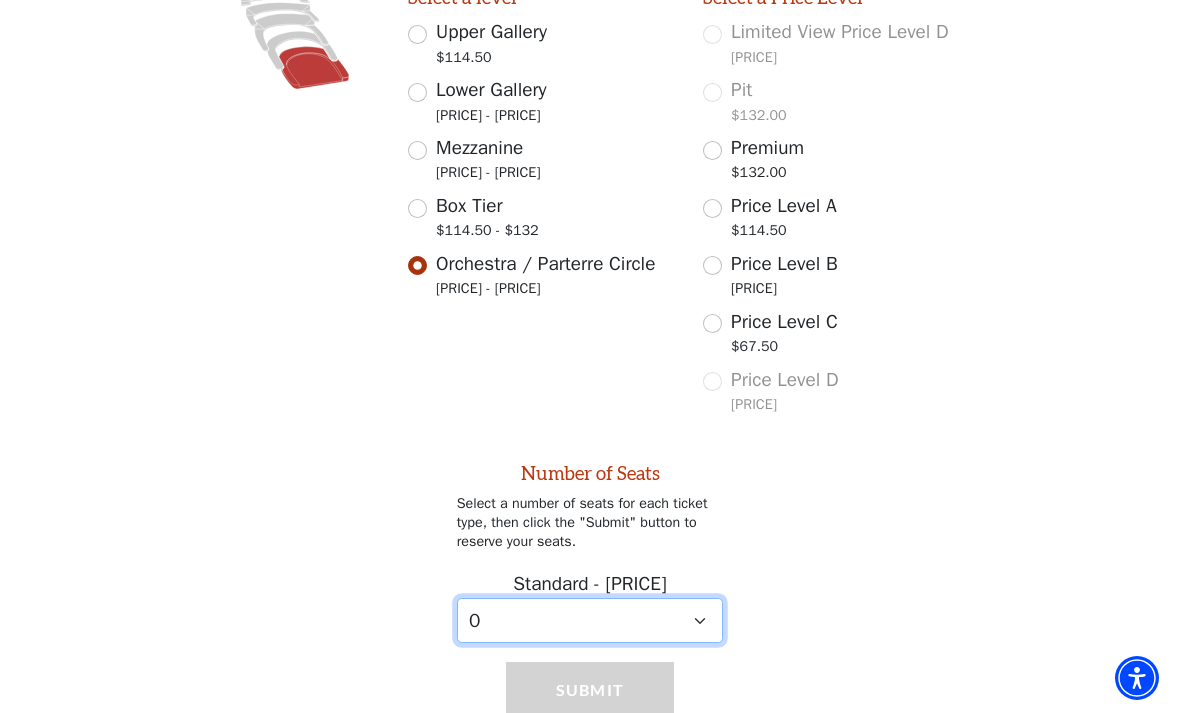 click on "0 1 2 3 4 5" at bounding box center (590, 620) 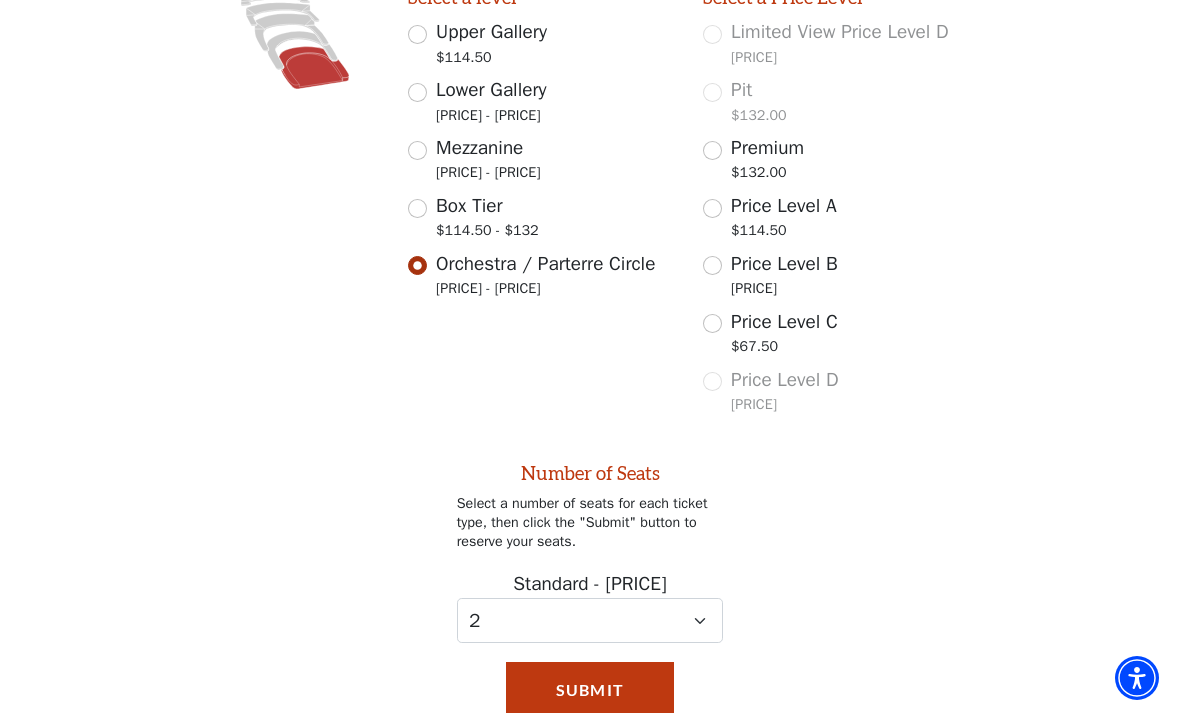click on "Submit" at bounding box center [590, 690] 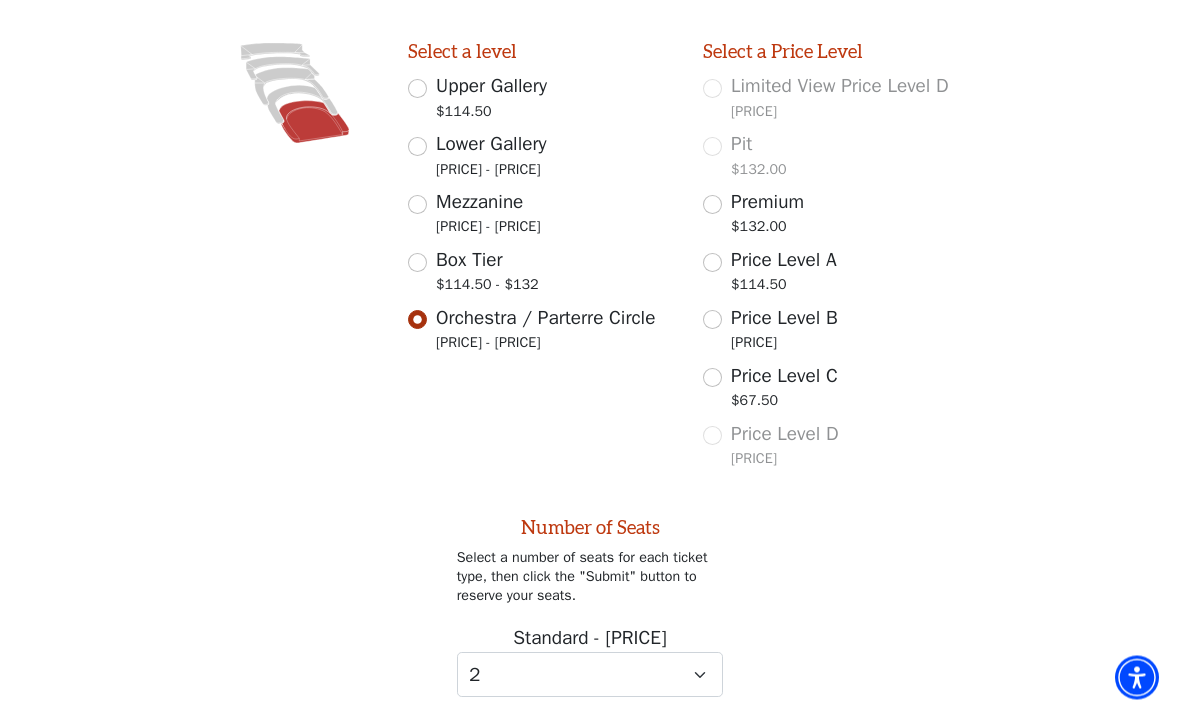 scroll, scrollTop: 530, scrollLeft: 0, axis: vertical 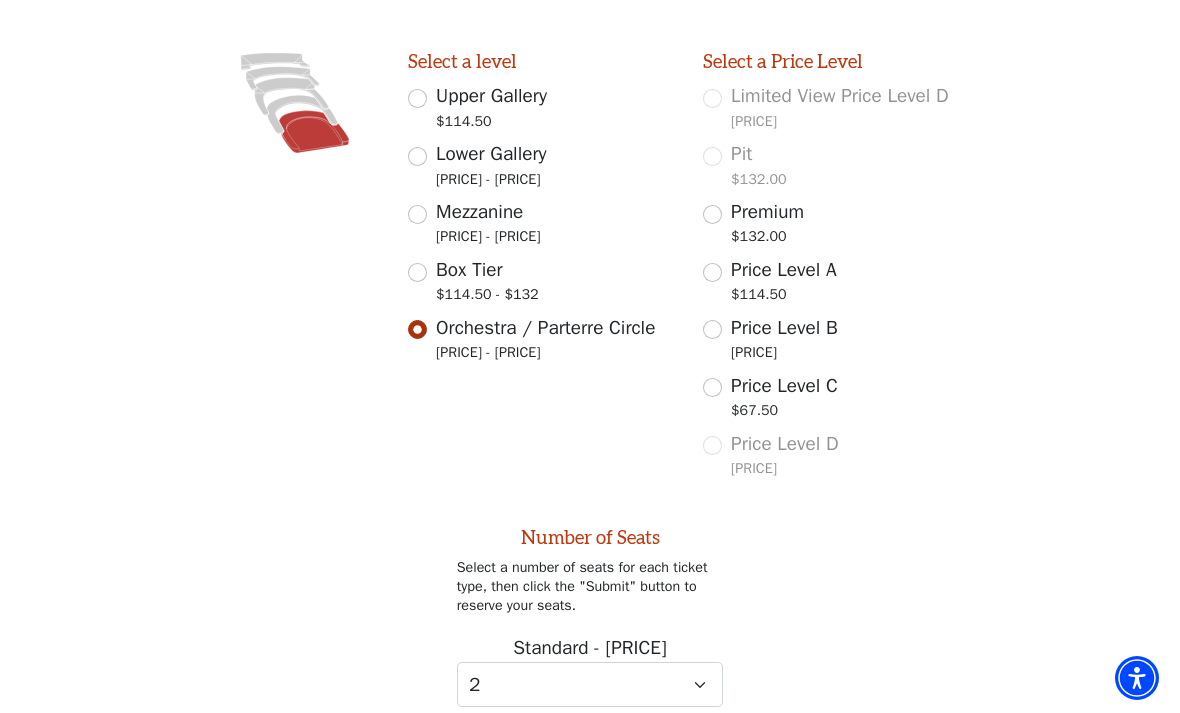 click on "Premium [PRICE]" at bounding box center (712, 214) 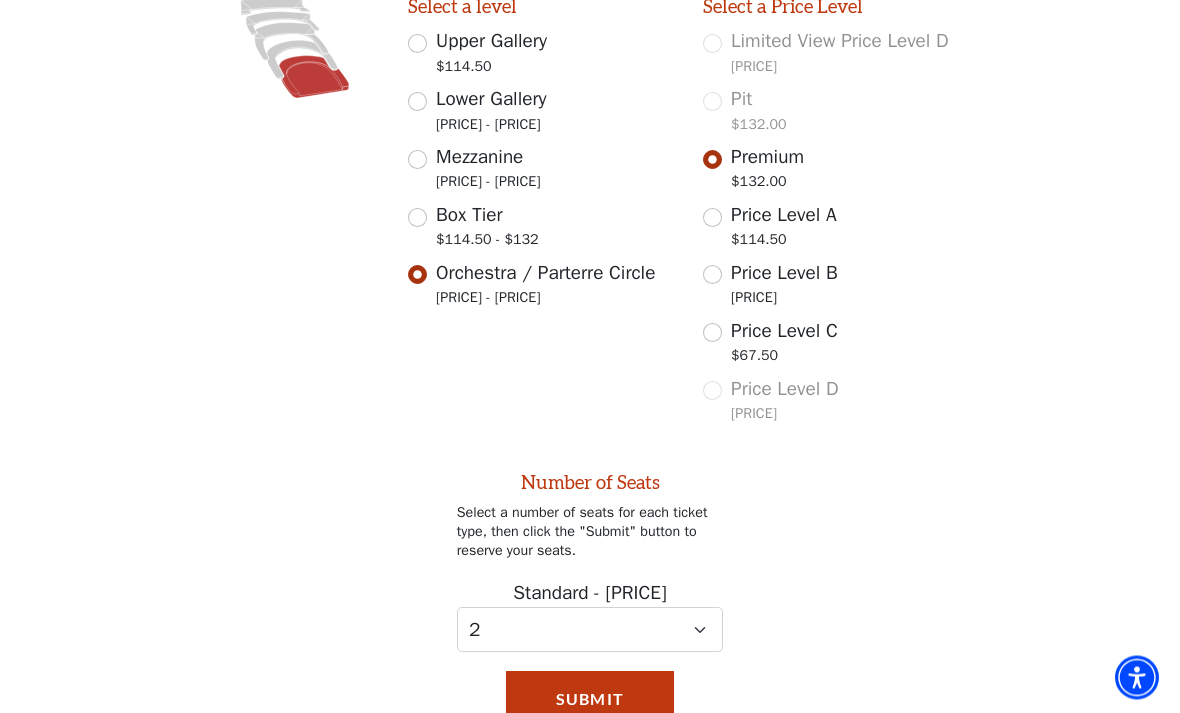 scroll, scrollTop: 585, scrollLeft: 0, axis: vertical 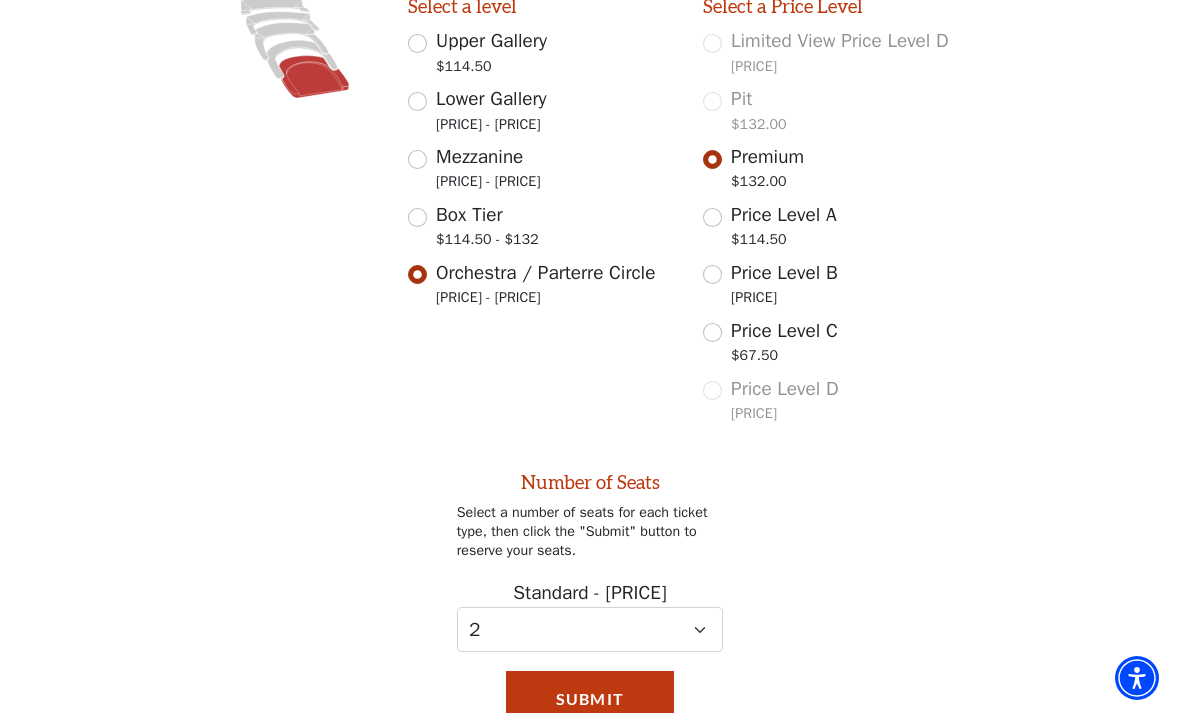 click on "Price Level A [PRICE]" at bounding box center [712, 217] 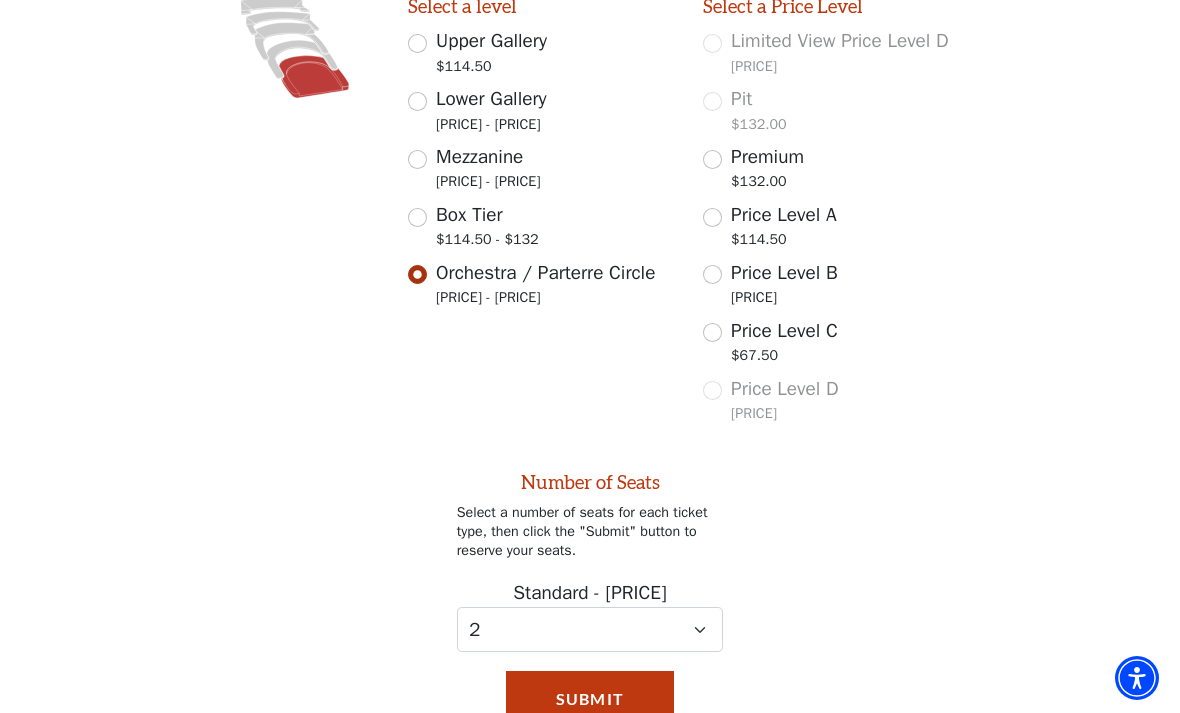 select on "0" 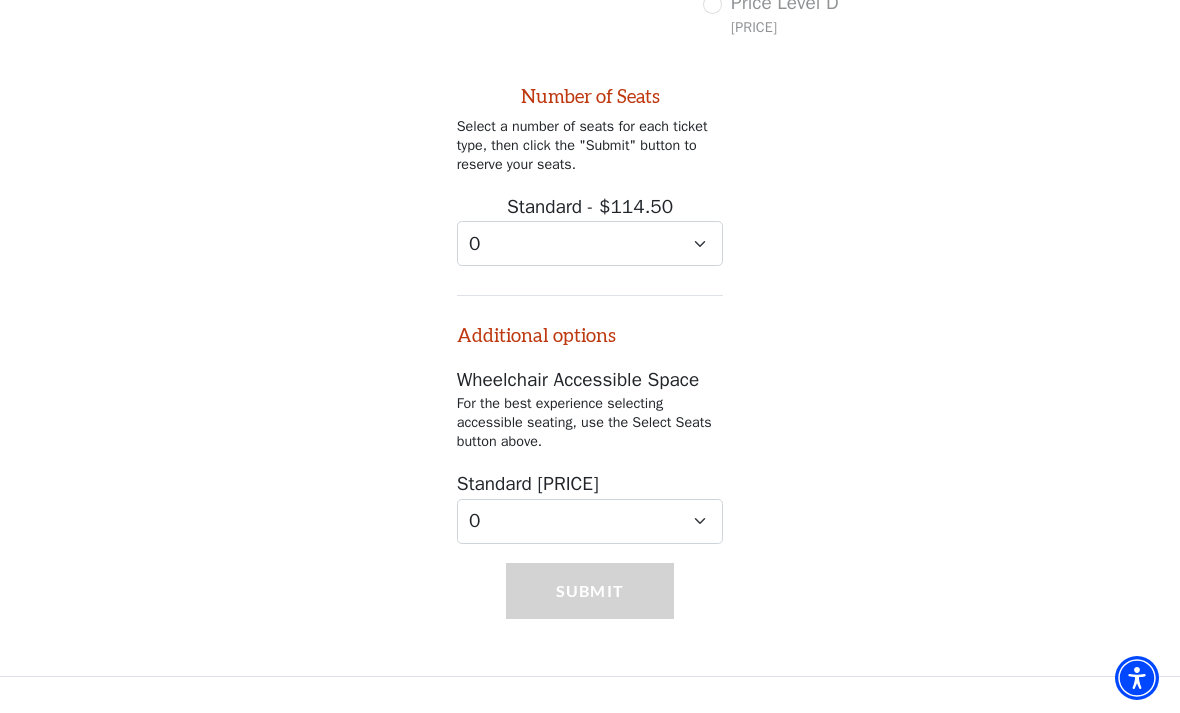 scroll, scrollTop: 973, scrollLeft: 0, axis: vertical 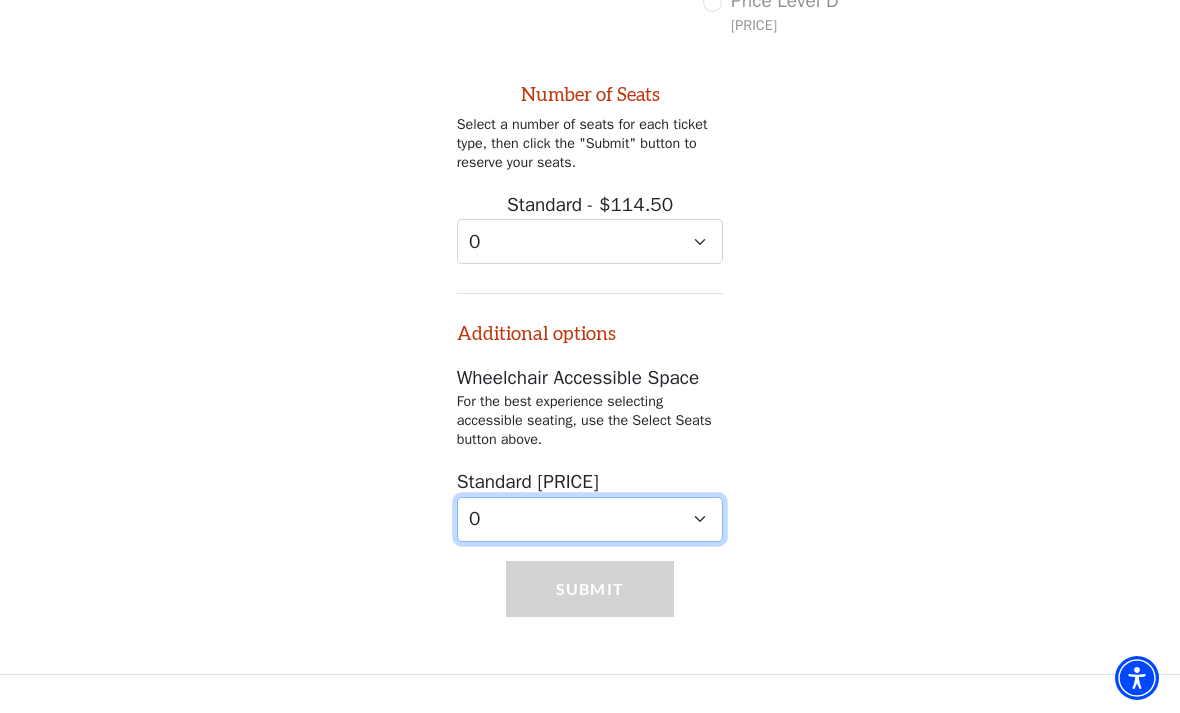 click on "0   1 2" at bounding box center (590, 519) 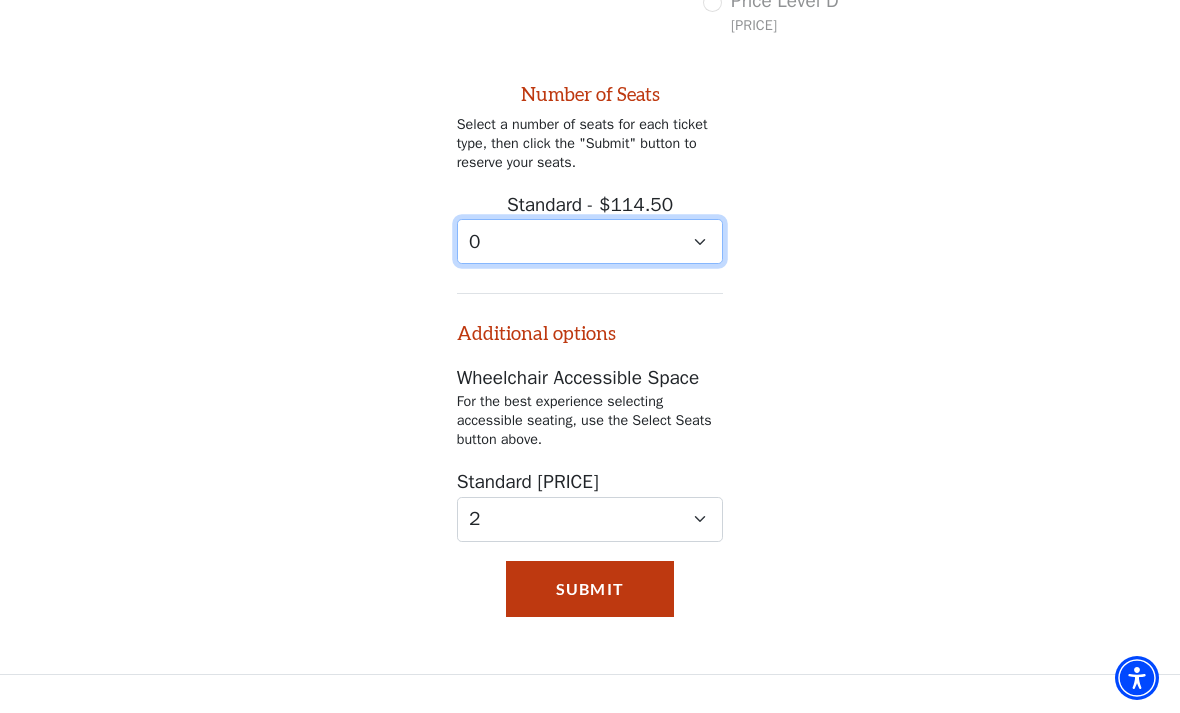 click on "0 1 2 3 4 5 6 7 8 9" at bounding box center [590, 241] 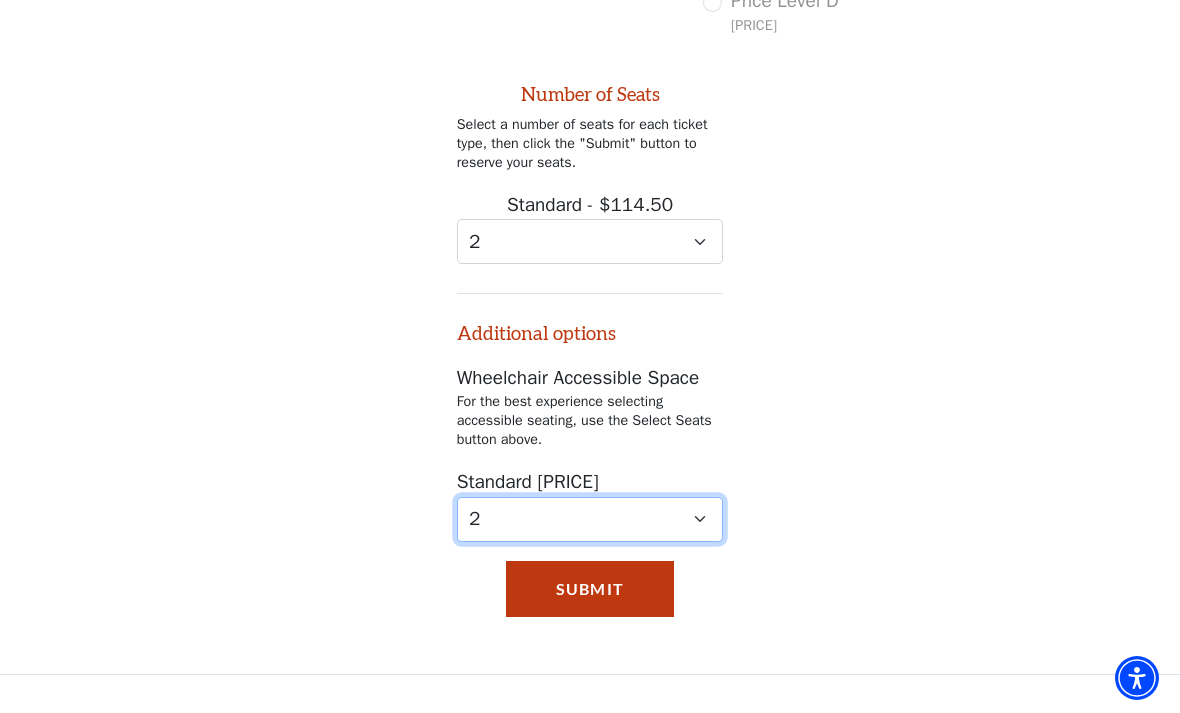 click on "0   1 2" at bounding box center (590, 519) 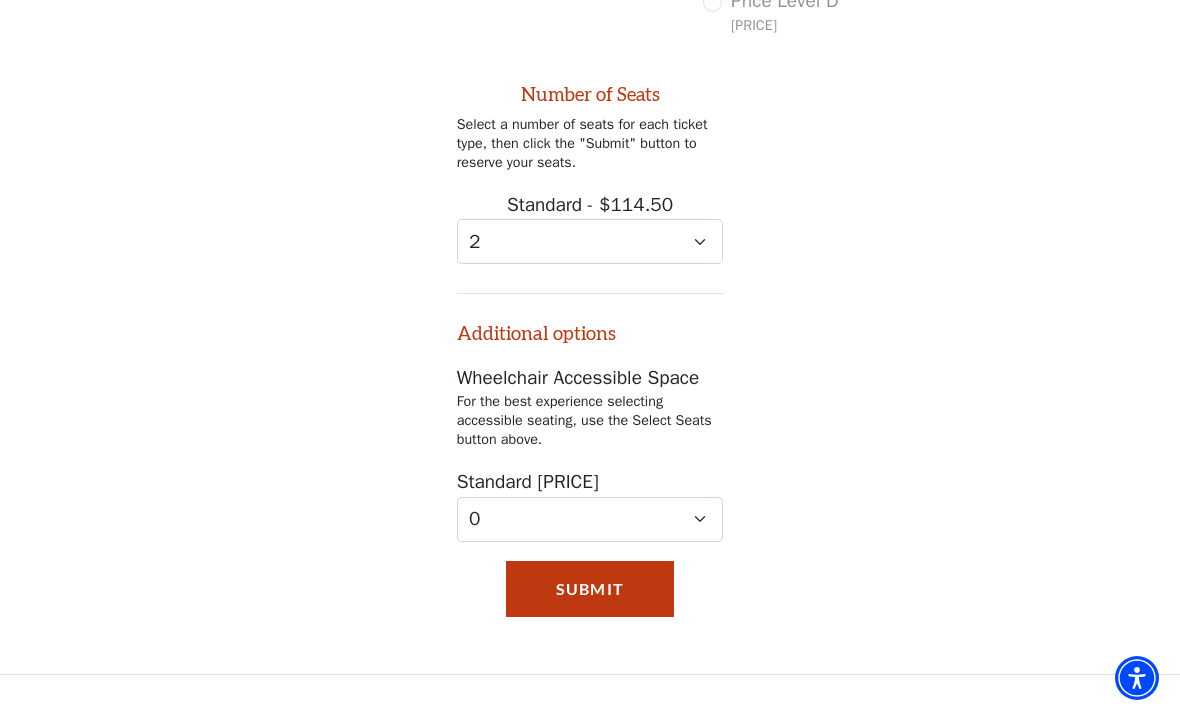 click on "Submit" at bounding box center [590, 589] 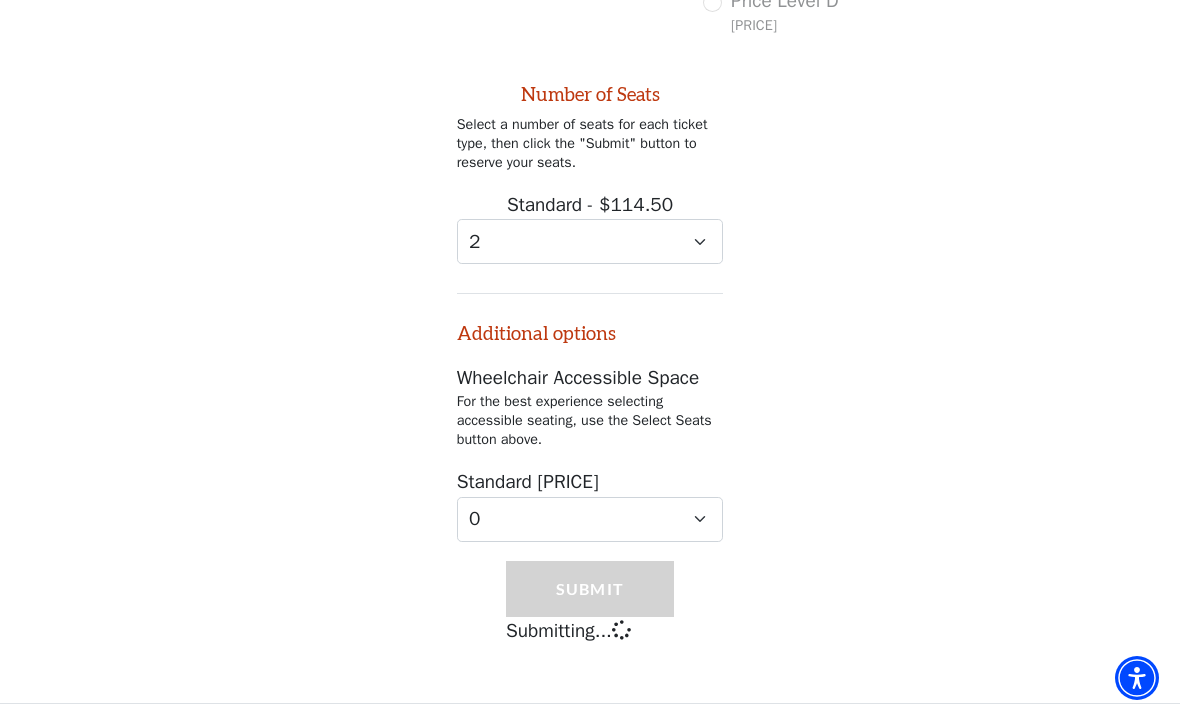 scroll, scrollTop: 895, scrollLeft: 0, axis: vertical 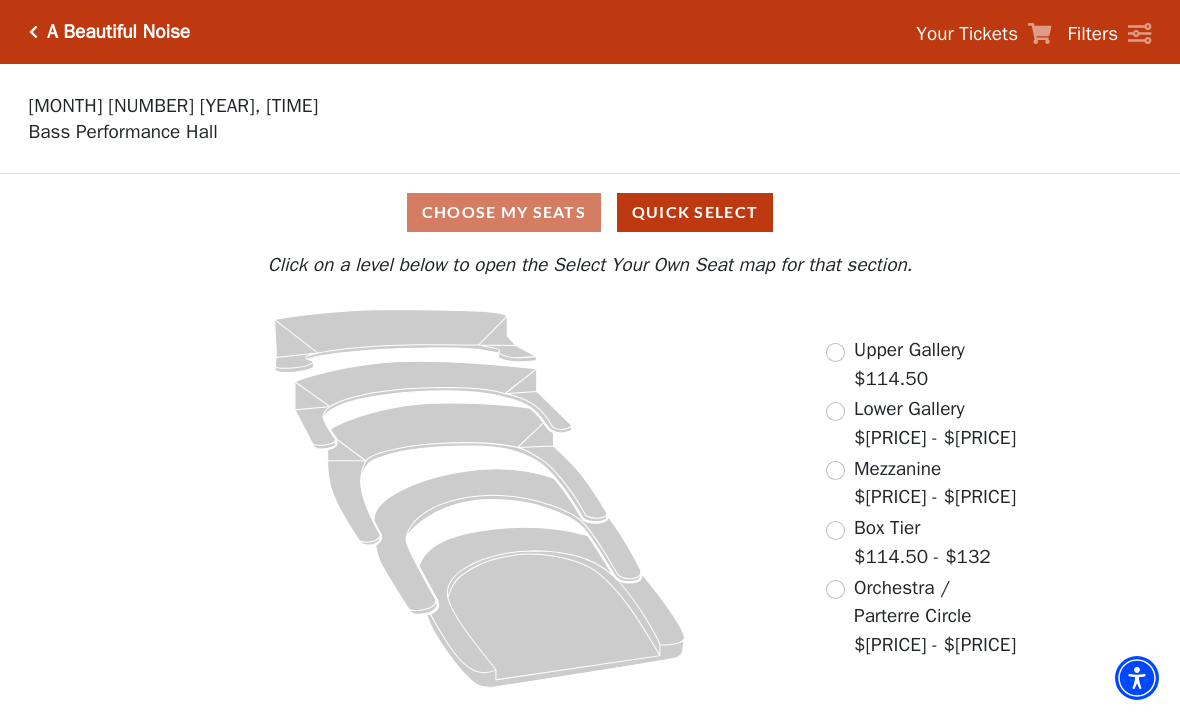 click on "Orchestra / Parterre Circle $56.50 - $132" at bounding box center [922, 617] 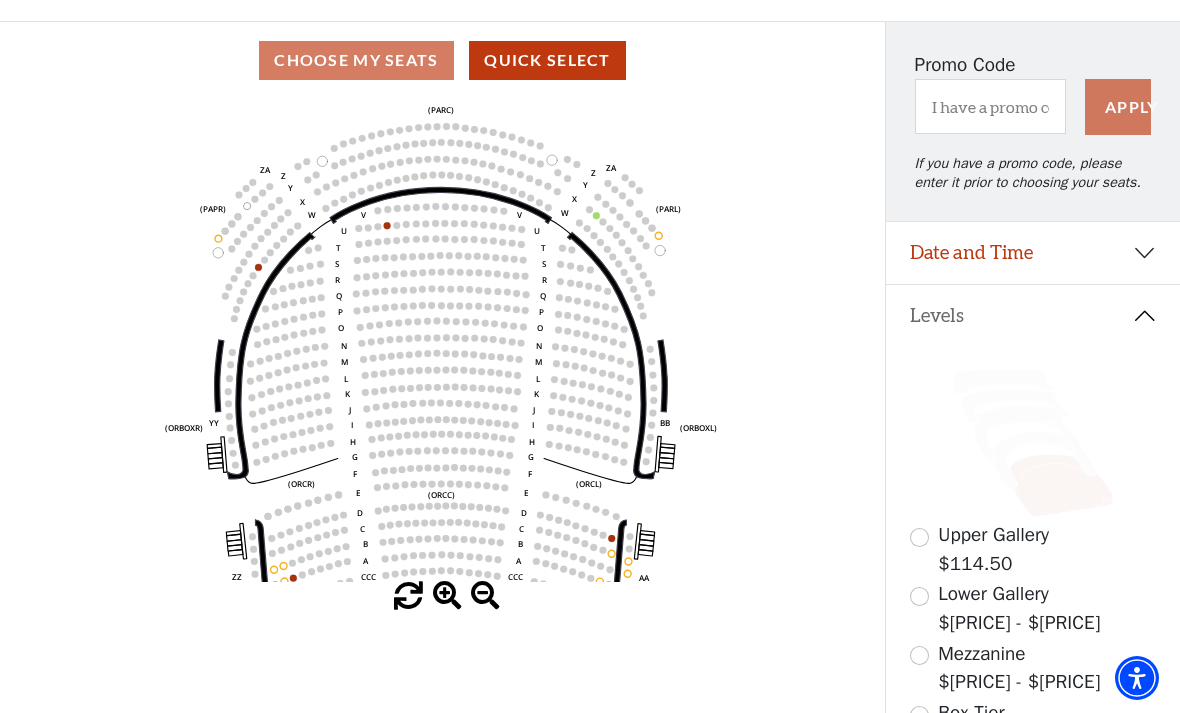 scroll, scrollTop: 160, scrollLeft: 0, axis: vertical 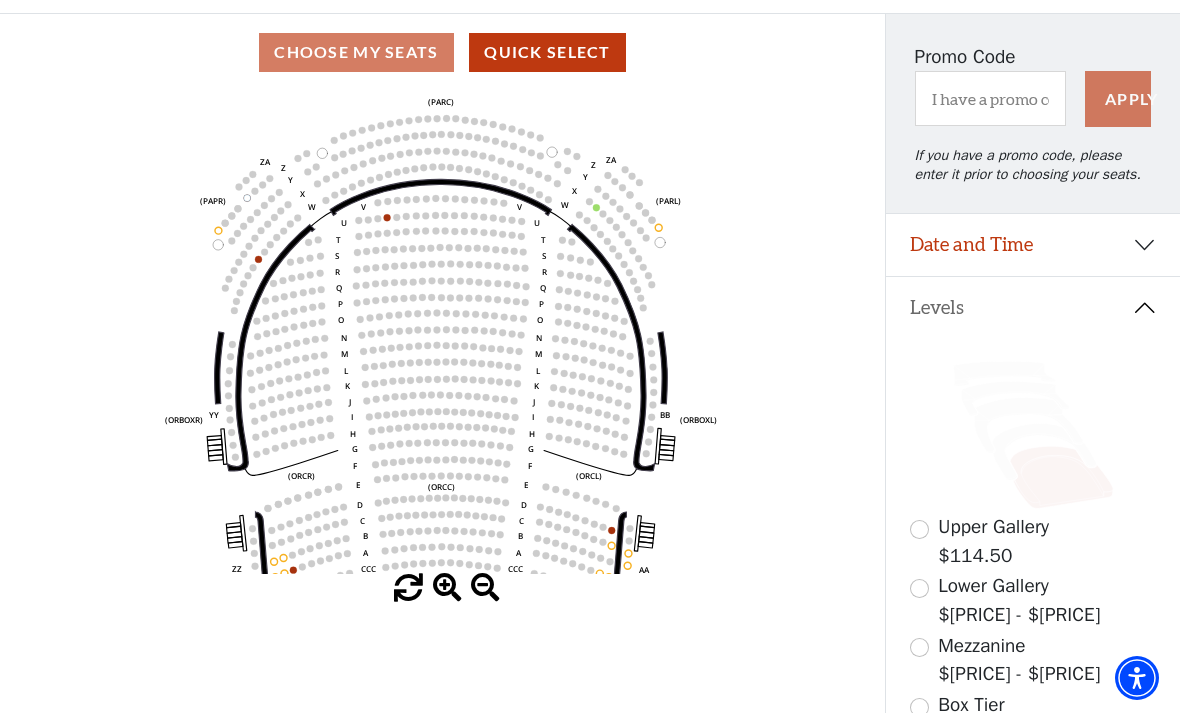 click on "Date and Time" at bounding box center (1033, 245) 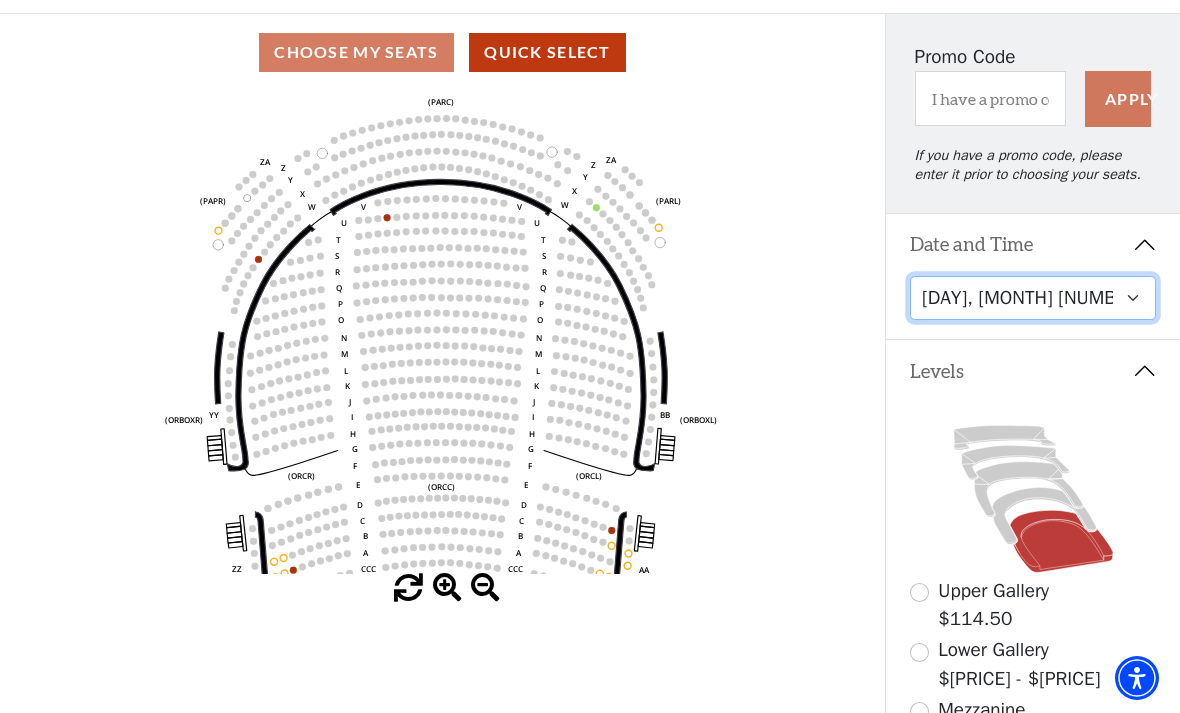 click on "Tuesday, October 28 at 7:30 PM Wednesday, October 29 at 7:30 PM Thursday, October 30 at 7:30 PM Friday, October 31 at 7:30 PM Saturday, November 1 at 1:30 PM Saturday, November 1 at 7:30 PM Sunday, November 2 at 1:30 PM Sunday, November 2 at 6:30 PM" at bounding box center (1033, 298) 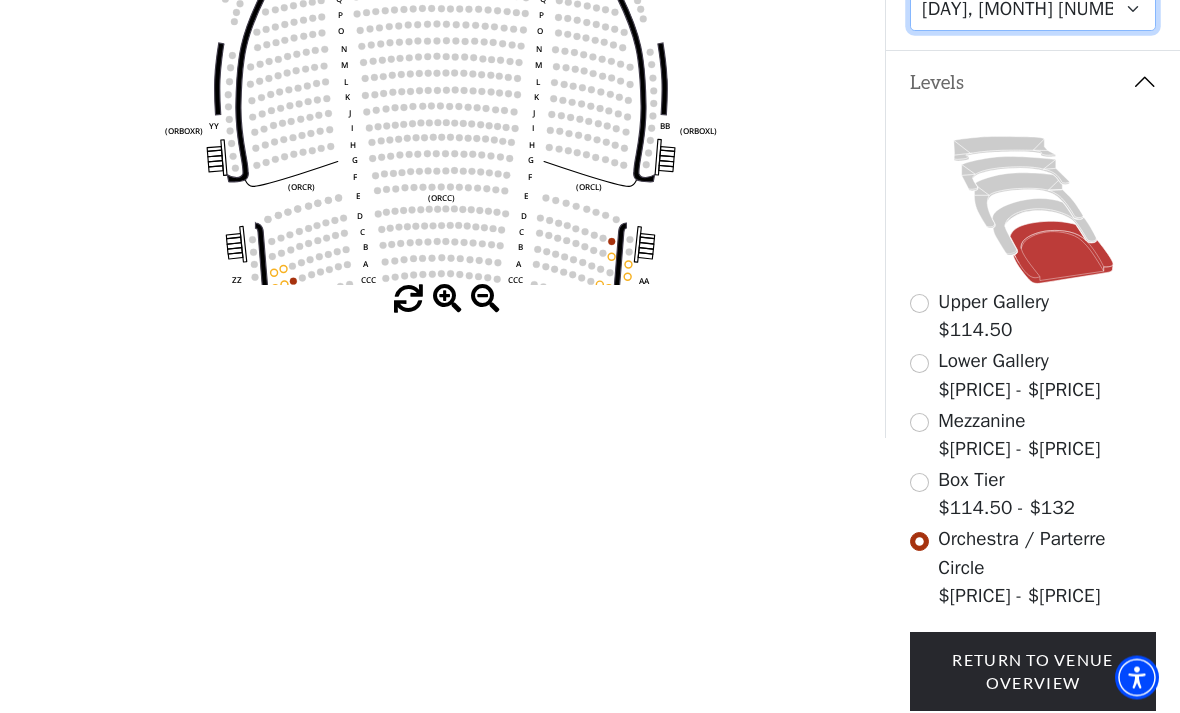 scroll, scrollTop: 532, scrollLeft: 0, axis: vertical 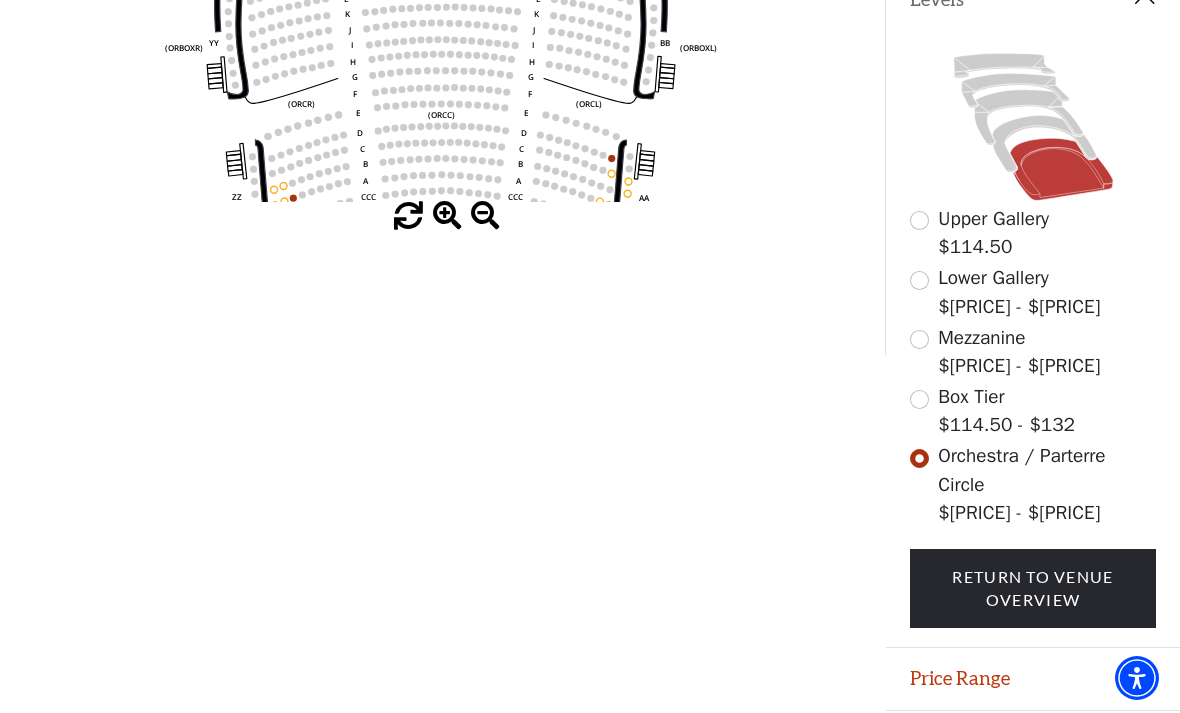click on "Price Range" at bounding box center (1033, 679) 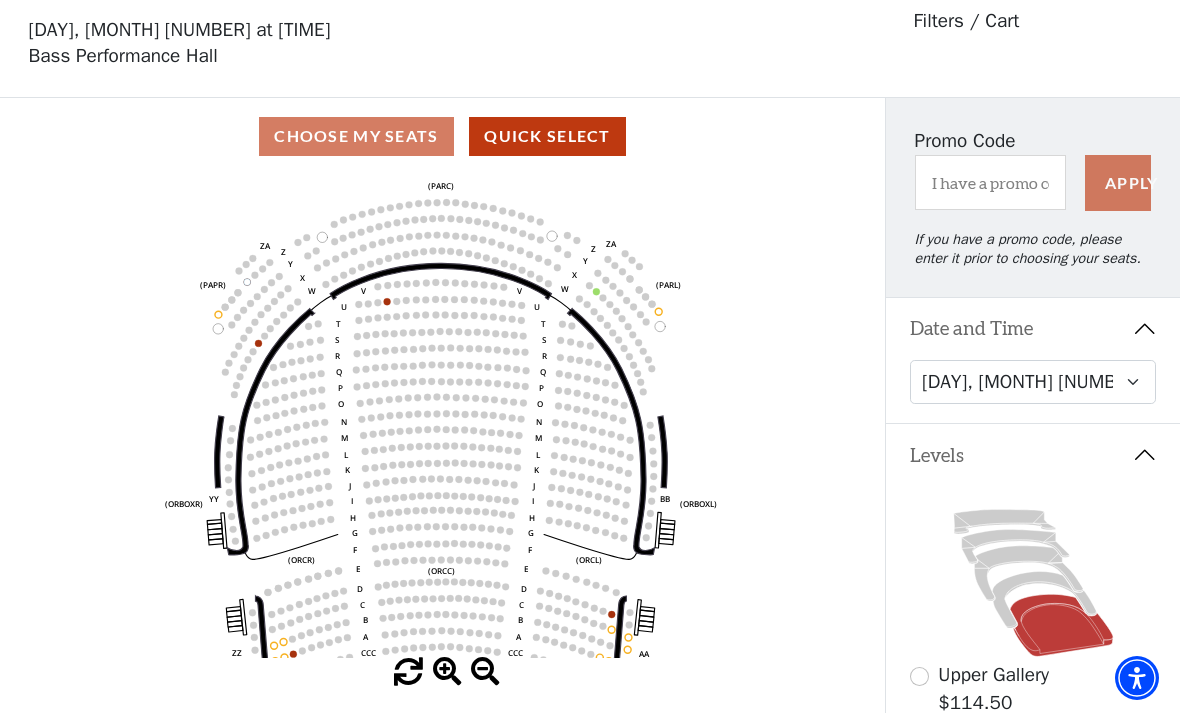 scroll, scrollTop: 75, scrollLeft: 0, axis: vertical 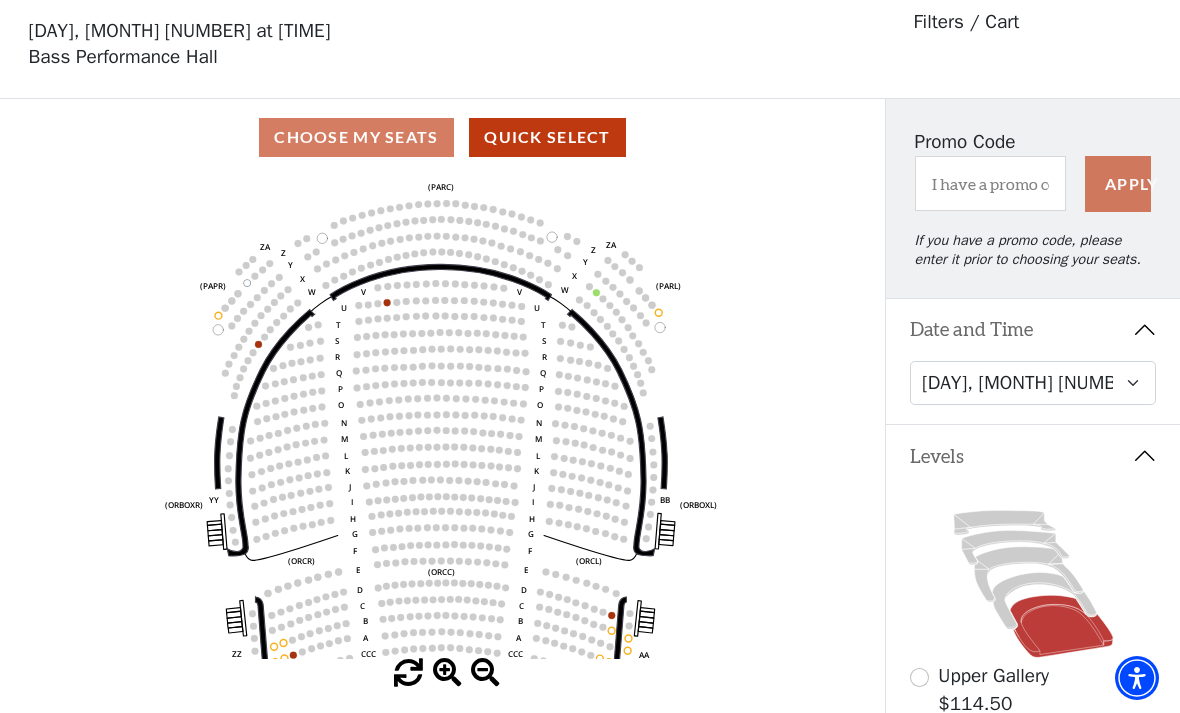 click on "Choose My Seats
Quick Select" at bounding box center (442, 137) 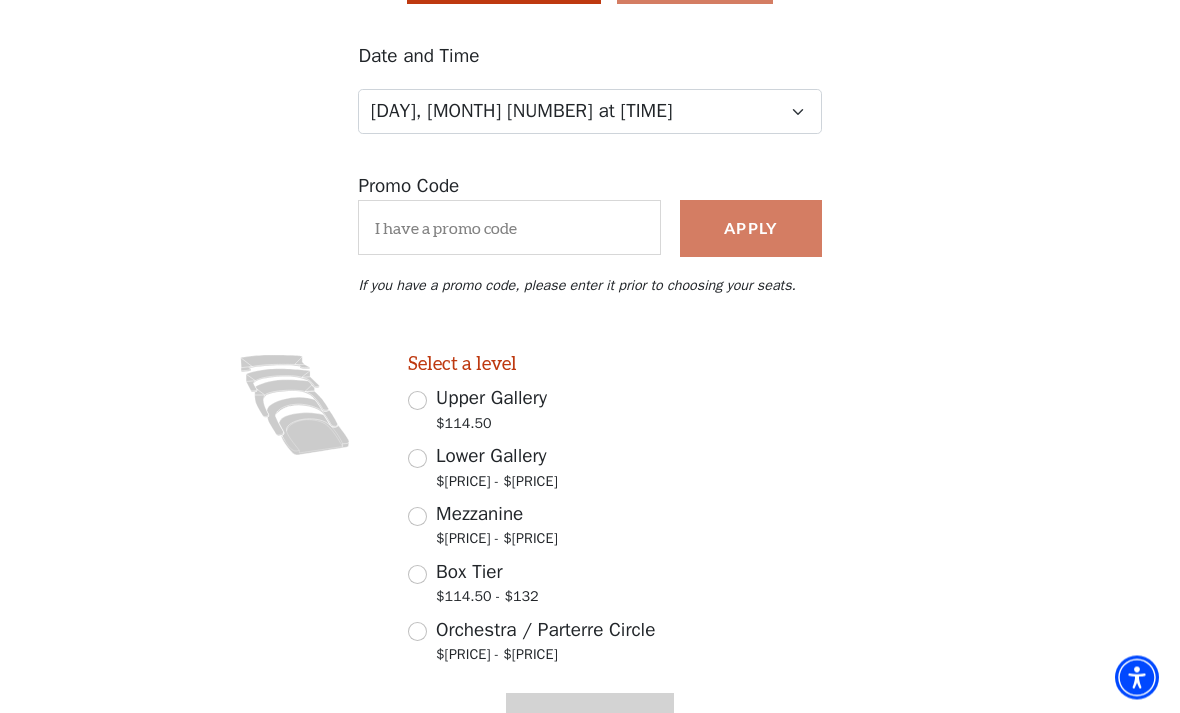 scroll, scrollTop: 228, scrollLeft: 0, axis: vertical 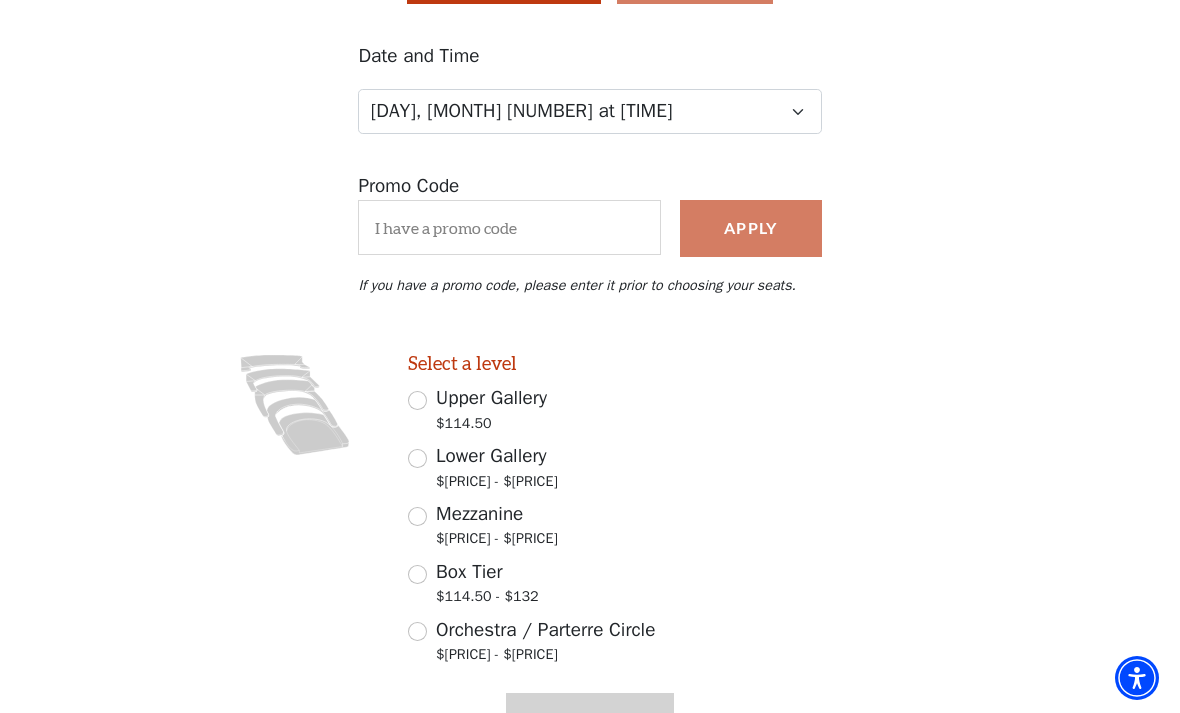 click on "Orchestra / Parterre Circle     [PRICE] - [PRICE]" at bounding box center [417, 631] 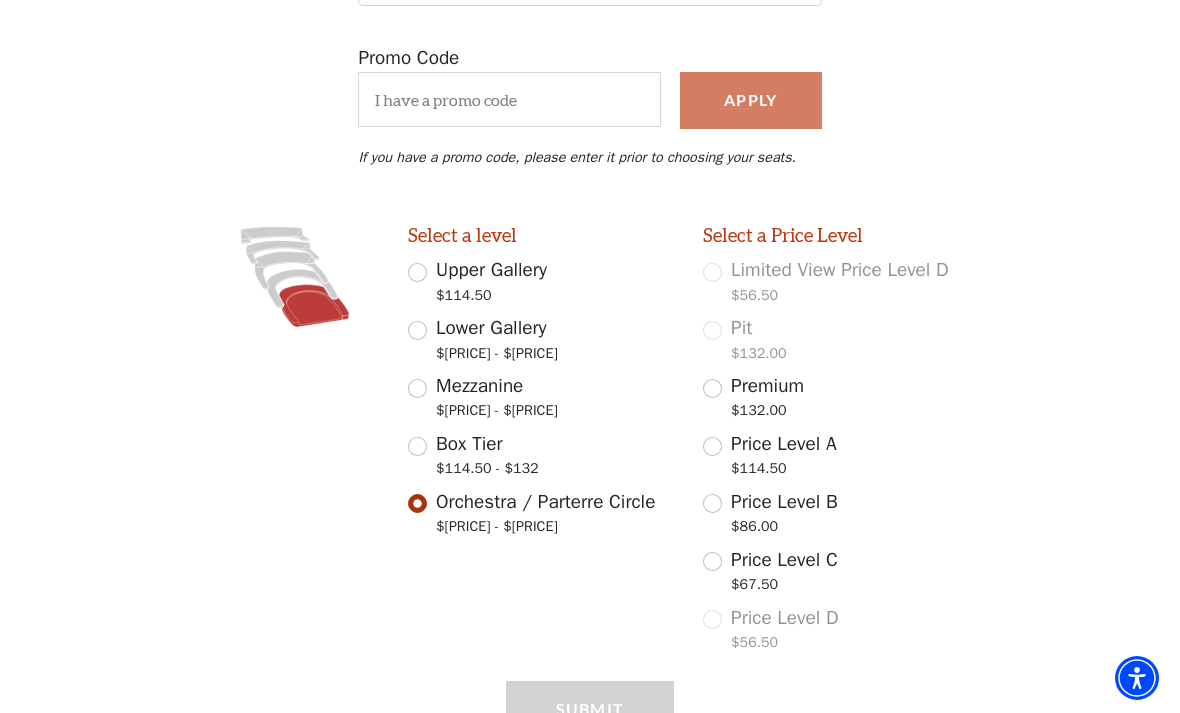 scroll, scrollTop: 379, scrollLeft: 0, axis: vertical 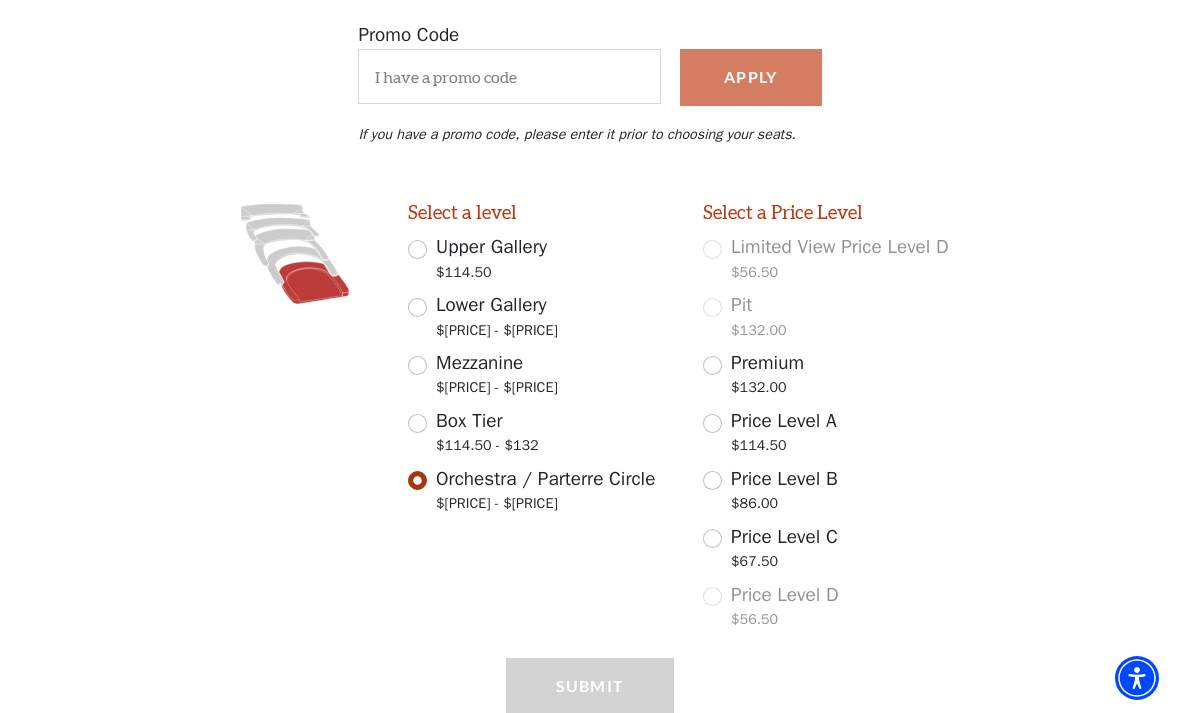 click on "Premium [PRICE]" at bounding box center (712, 365) 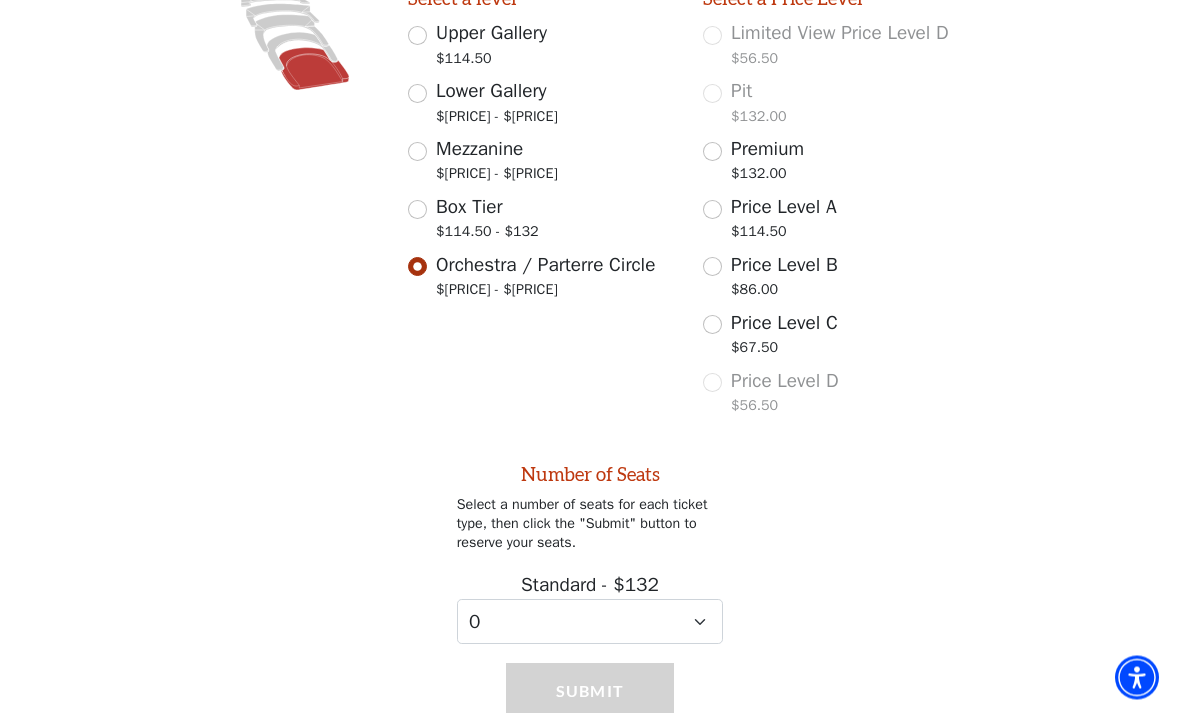 scroll, scrollTop: 594, scrollLeft: 0, axis: vertical 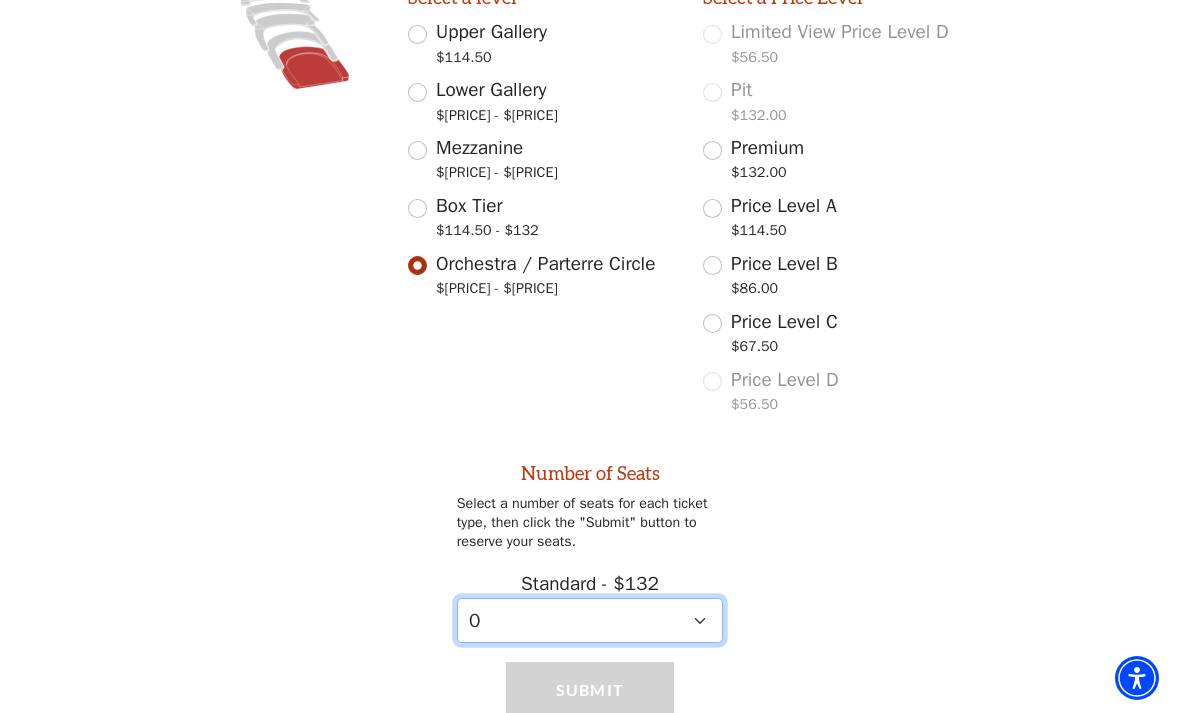 click on "0 1 2 3 4 5" at bounding box center (590, 620) 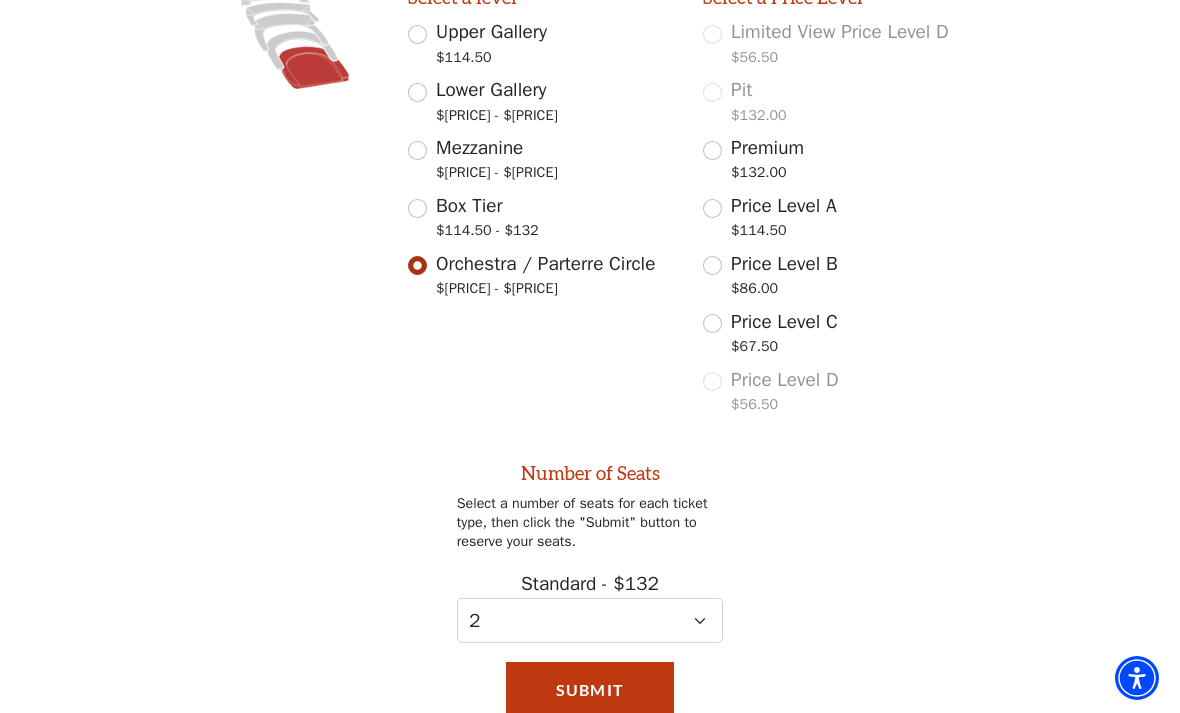 click on "Submit" at bounding box center [590, 690] 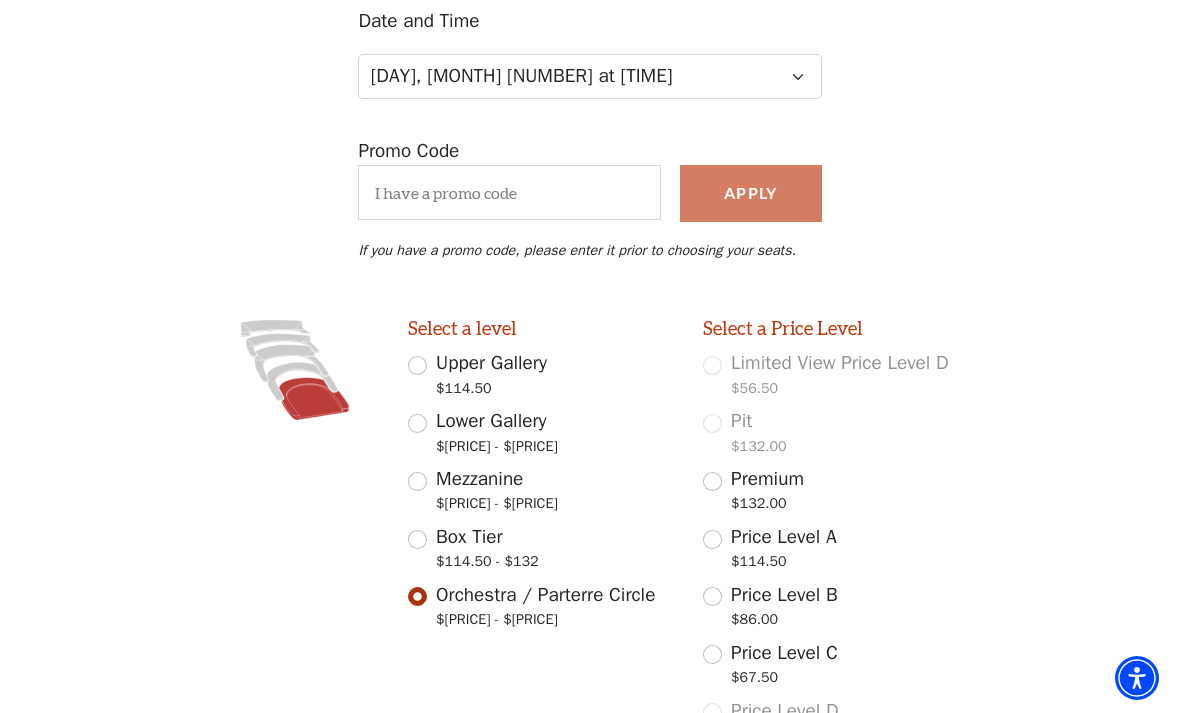 scroll, scrollTop: 350, scrollLeft: 0, axis: vertical 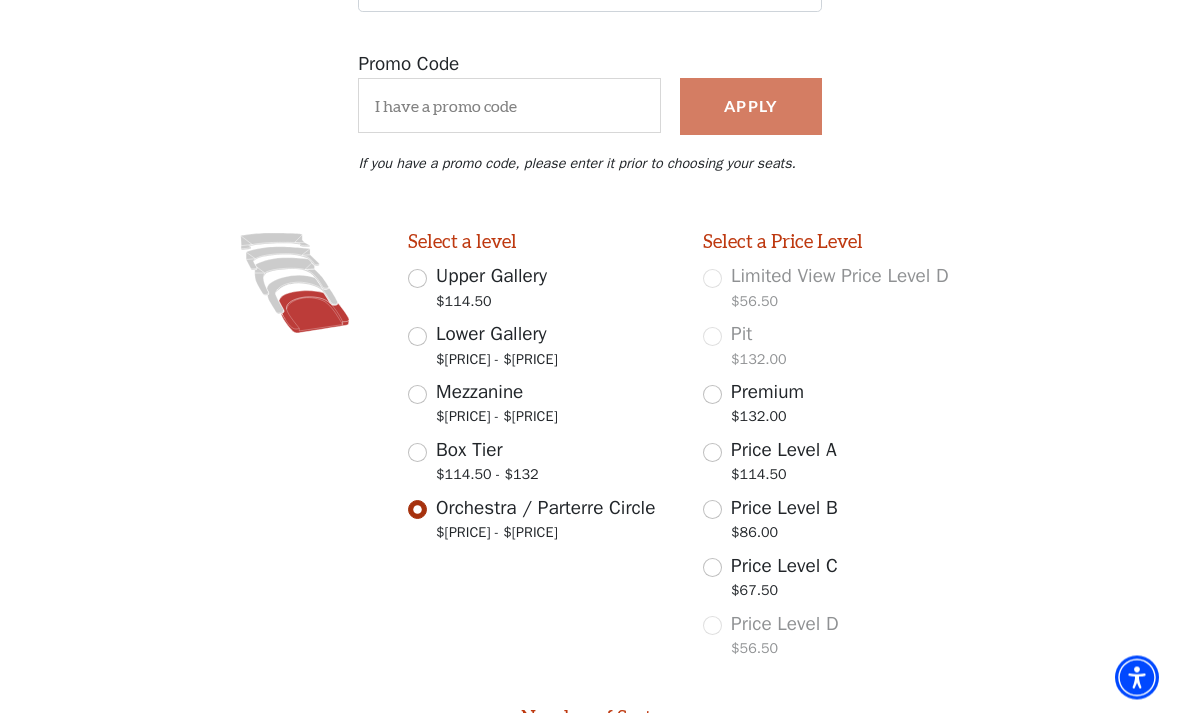 click on "Mezzanine     $56.50 - $132" at bounding box center (417, 395) 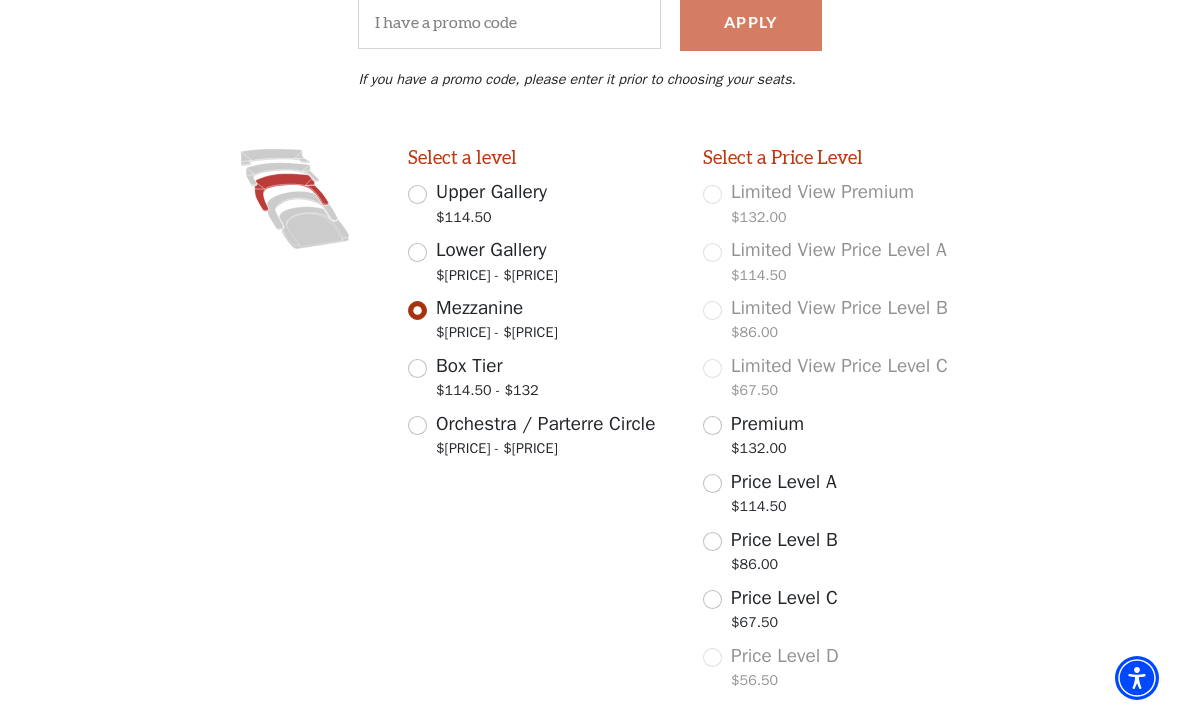 scroll, scrollTop: 398, scrollLeft: 0, axis: vertical 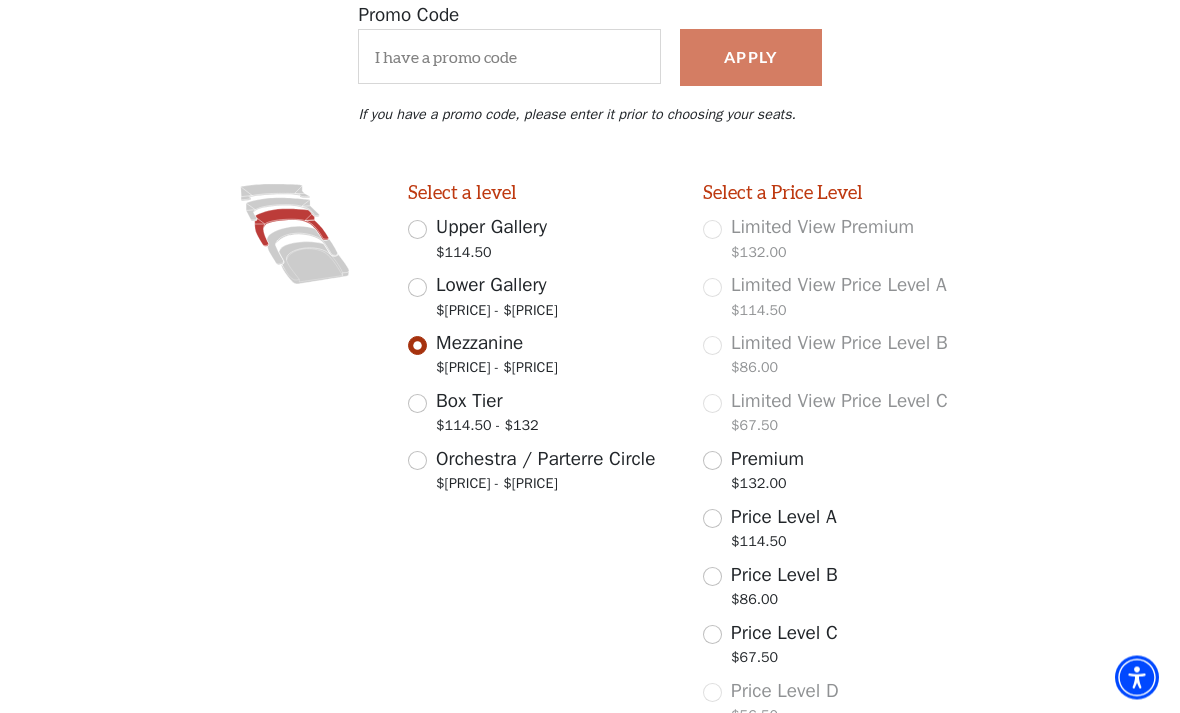 click on "Premium" at bounding box center (767, 460) 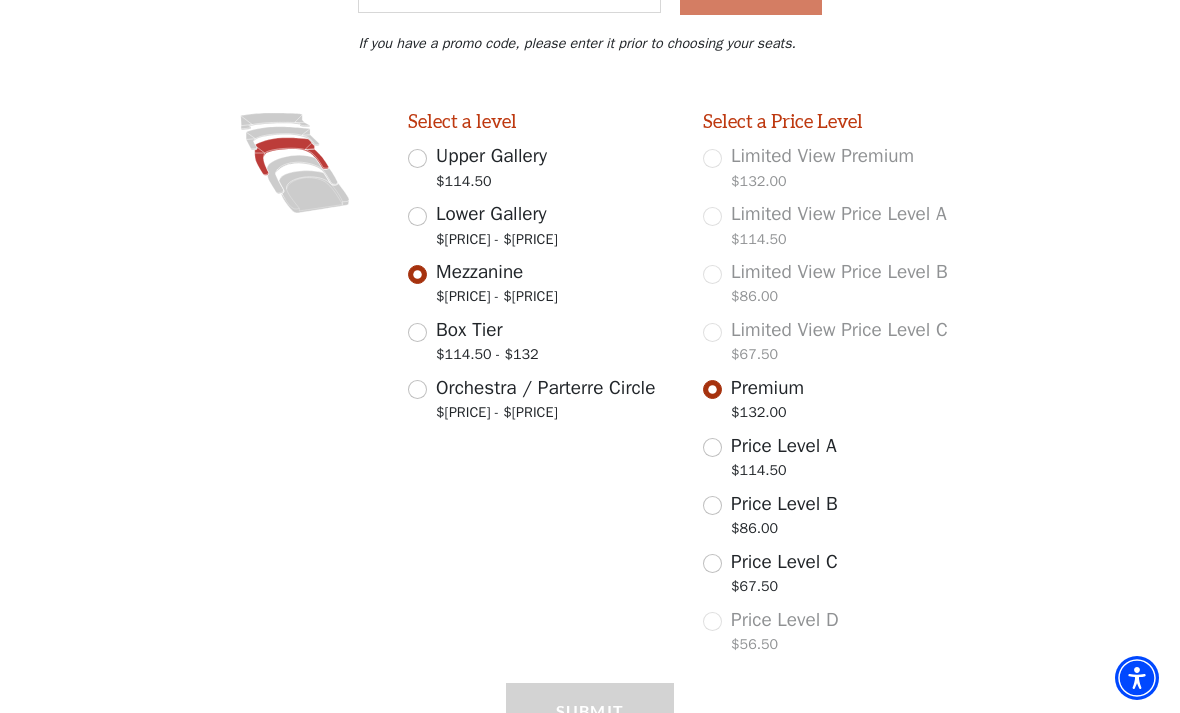 select on "2" 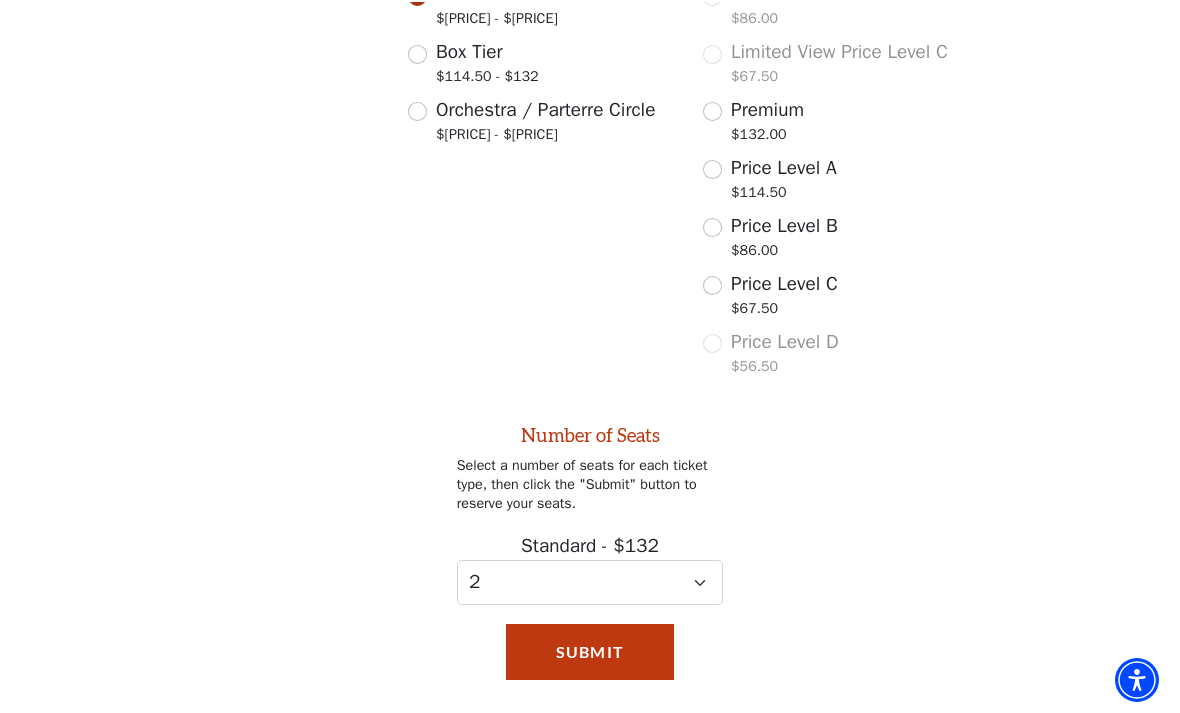 scroll, scrollTop: 748, scrollLeft: 0, axis: vertical 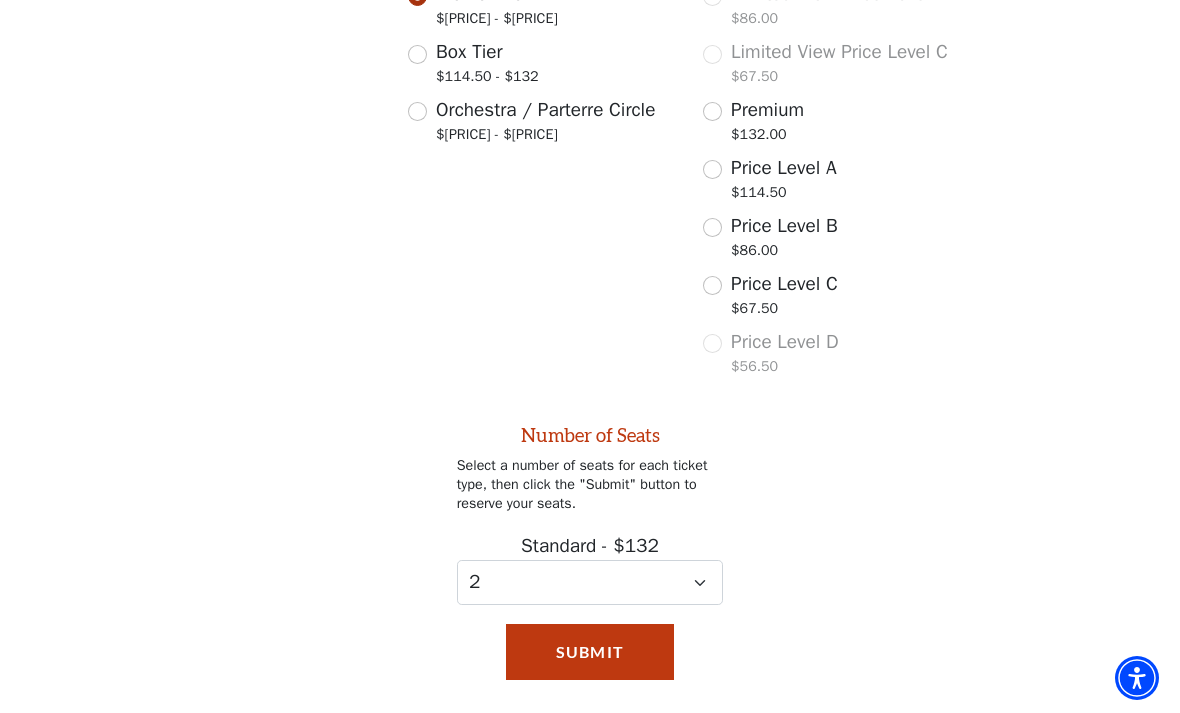 click on "Premium [PRICE]" at bounding box center [712, 111] 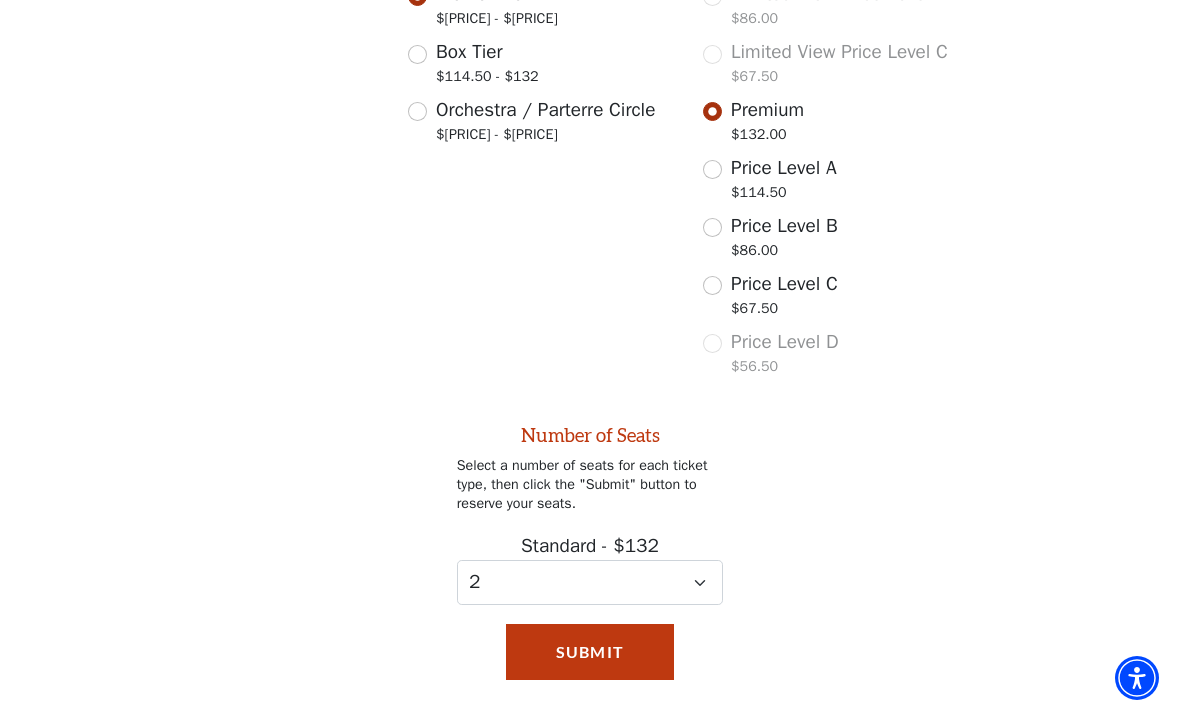 click on "Submit" at bounding box center [590, 652] 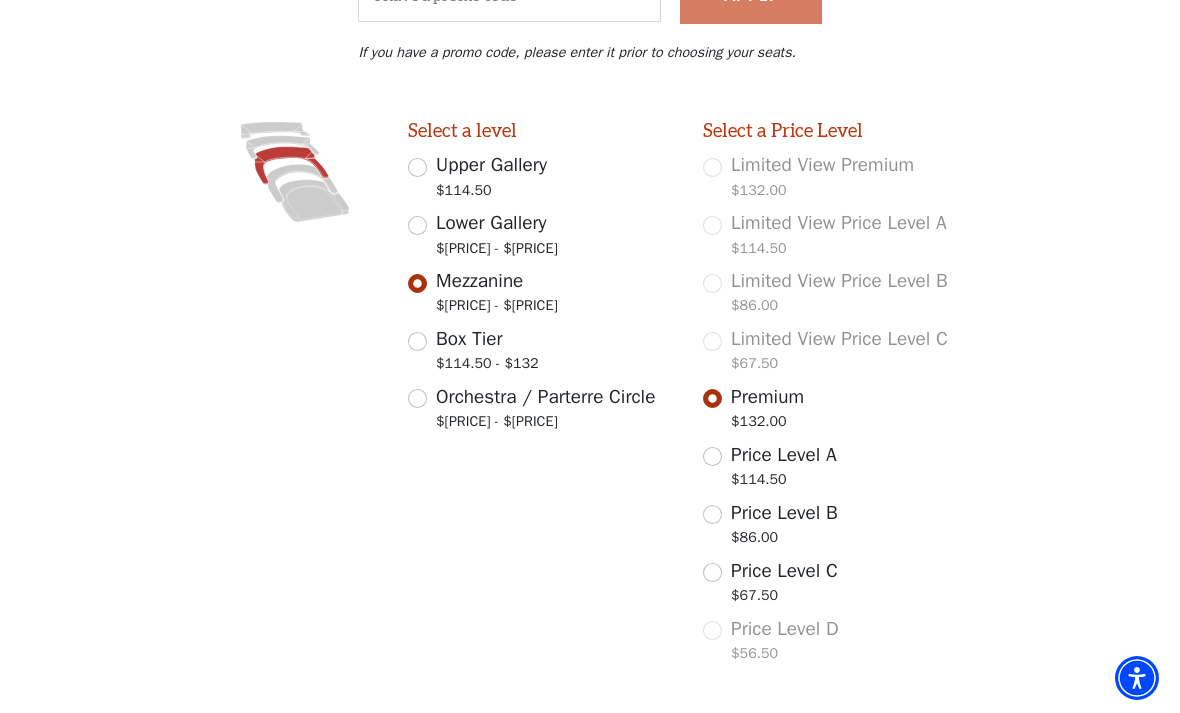 scroll, scrollTop: 392, scrollLeft: 0, axis: vertical 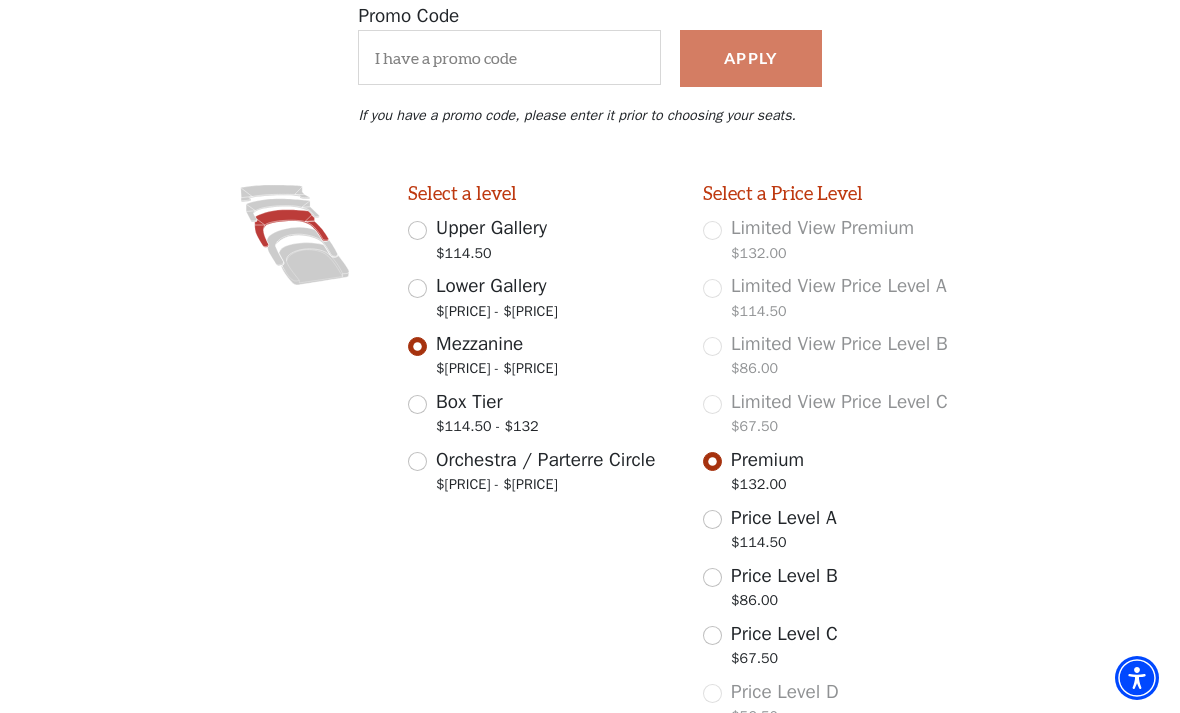 click on "Box Tier     $114.50 - $132" at bounding box center (417, 404) 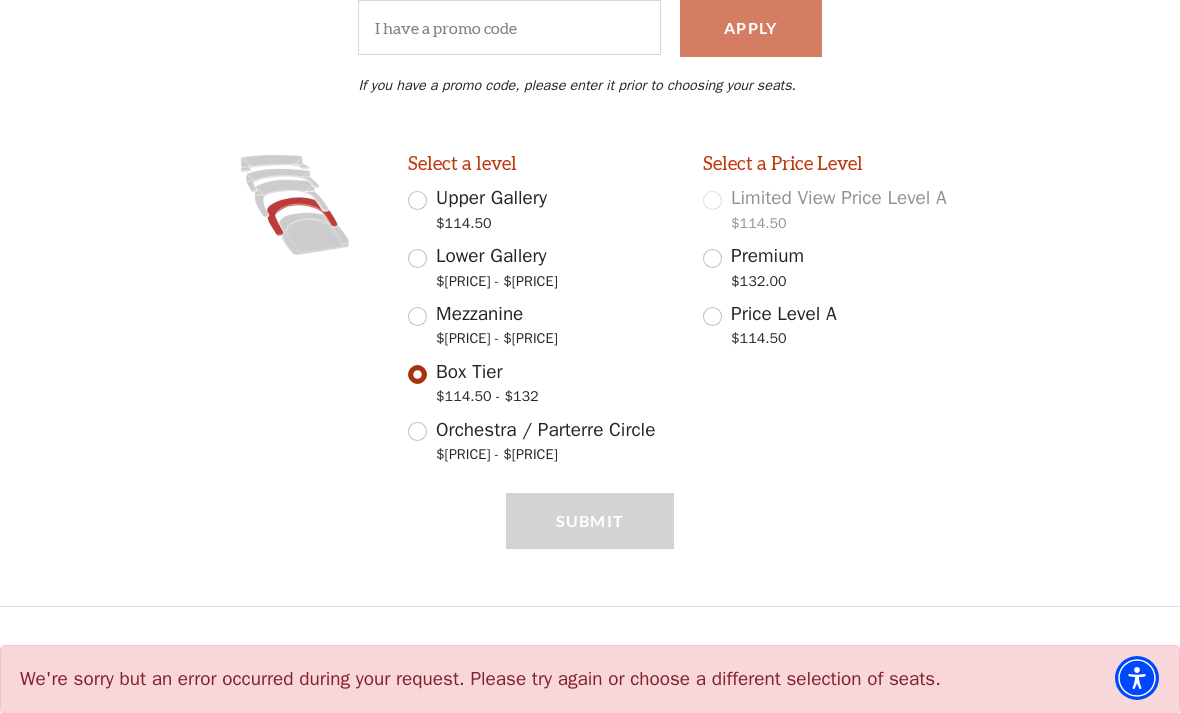 scroll, scrollTop: 434, scrollLeft: 0, axis: vertical 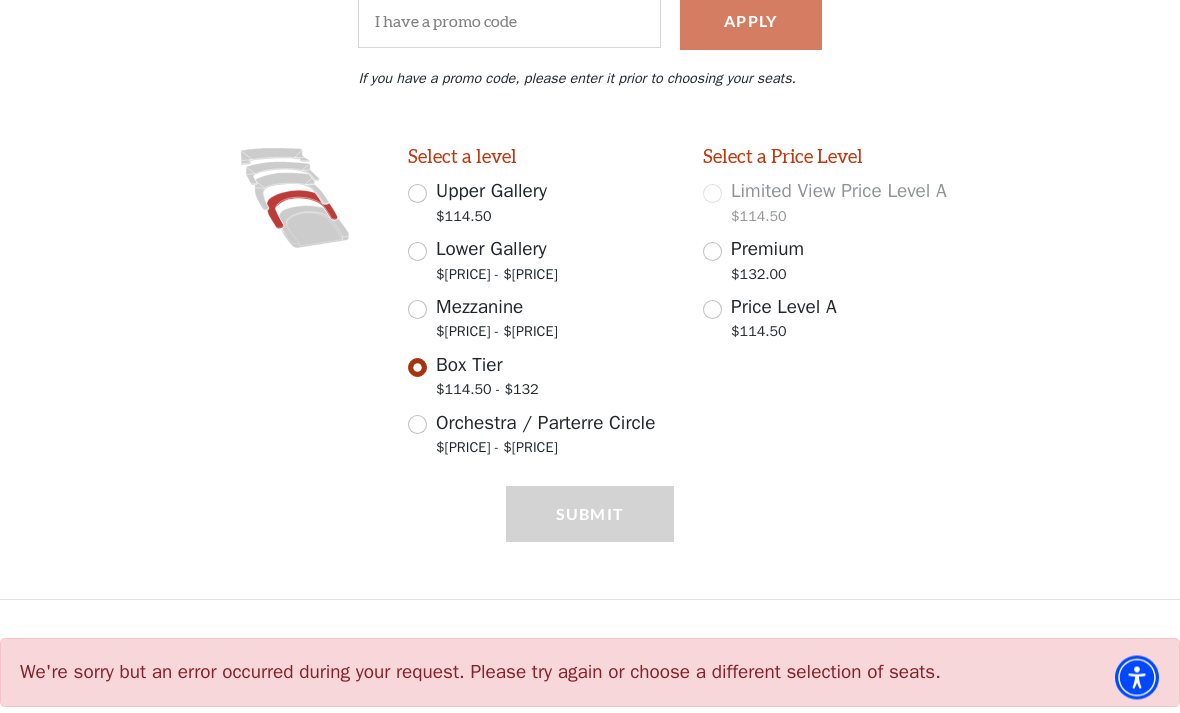 click on "Premium [PRICE]" at bounding box center [712, 252] 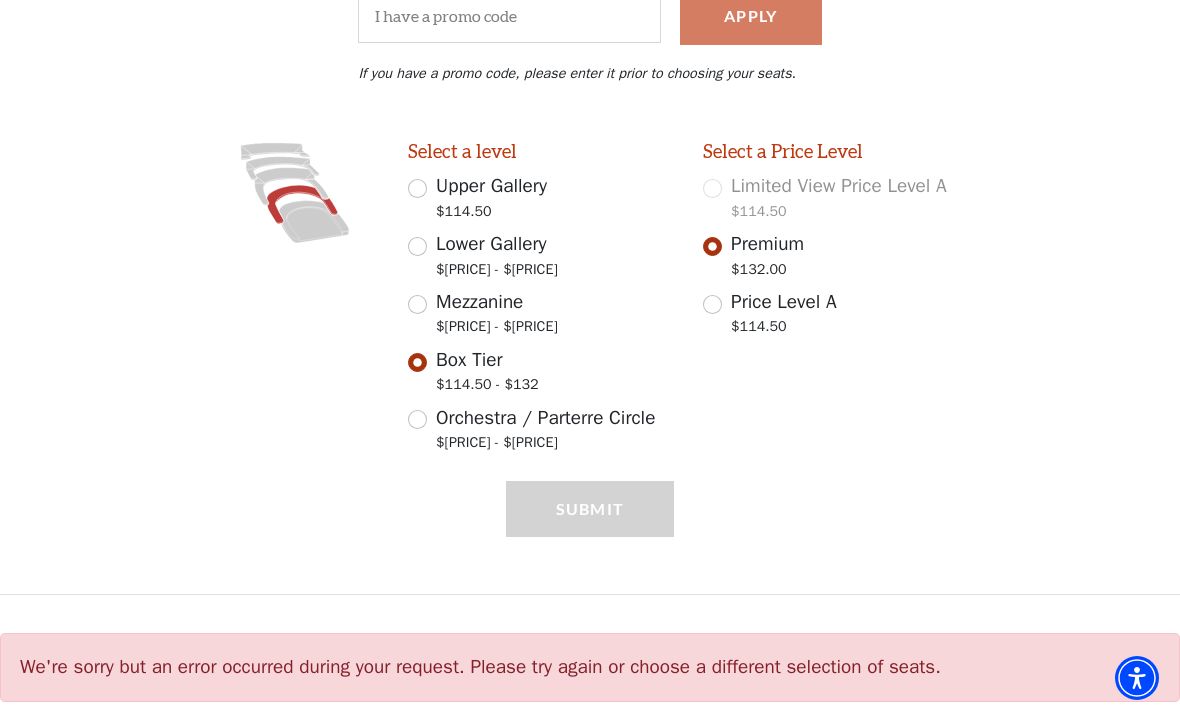 select on "2" 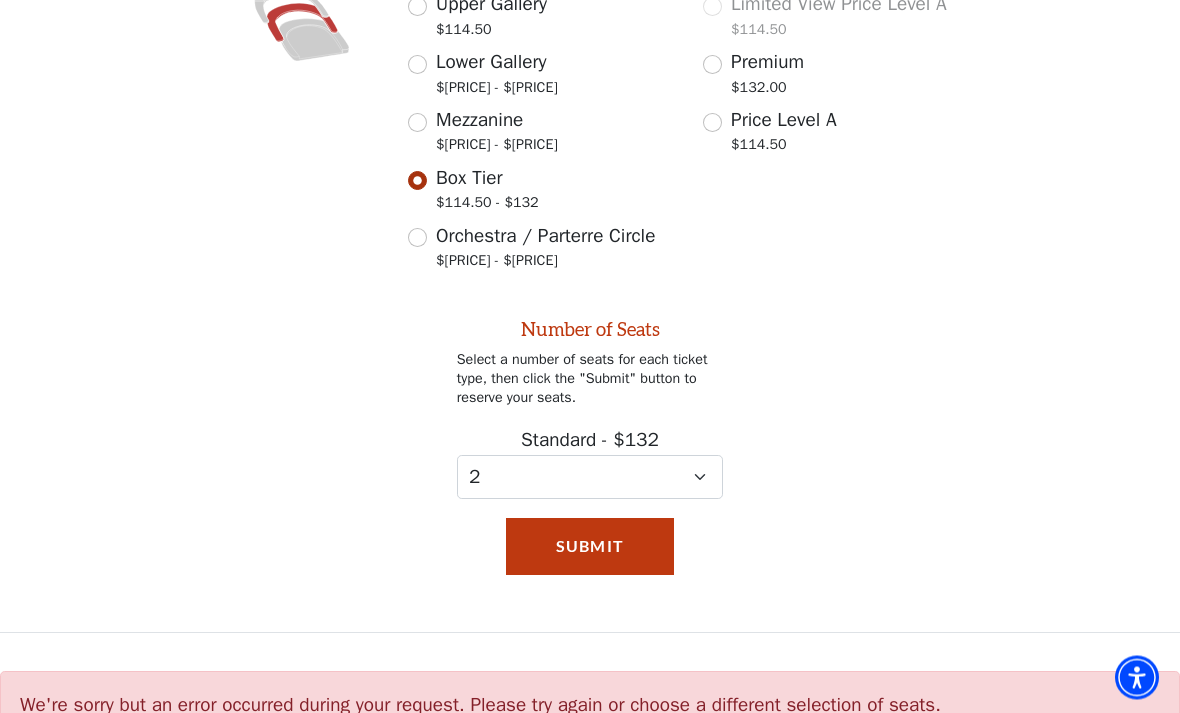 scroll, scrollTop: 650, scrollLeft: 0, axis: vertical 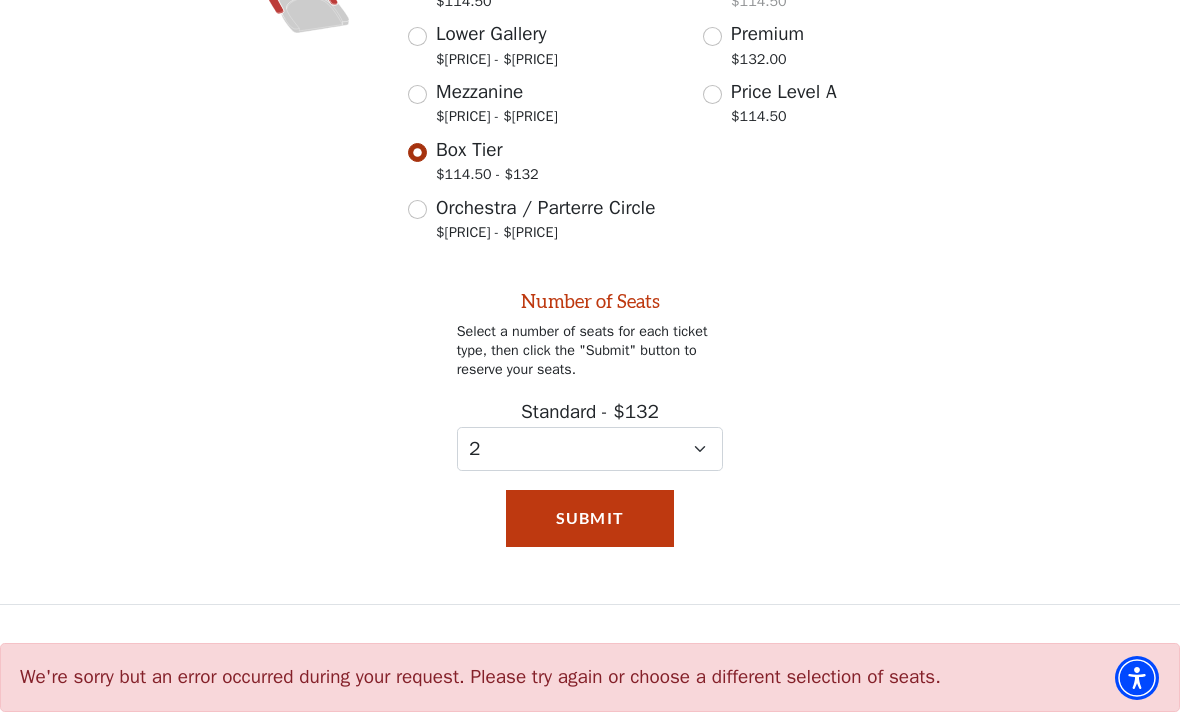 click on "Premium [PRICE]" at bounding box center (712, 36) 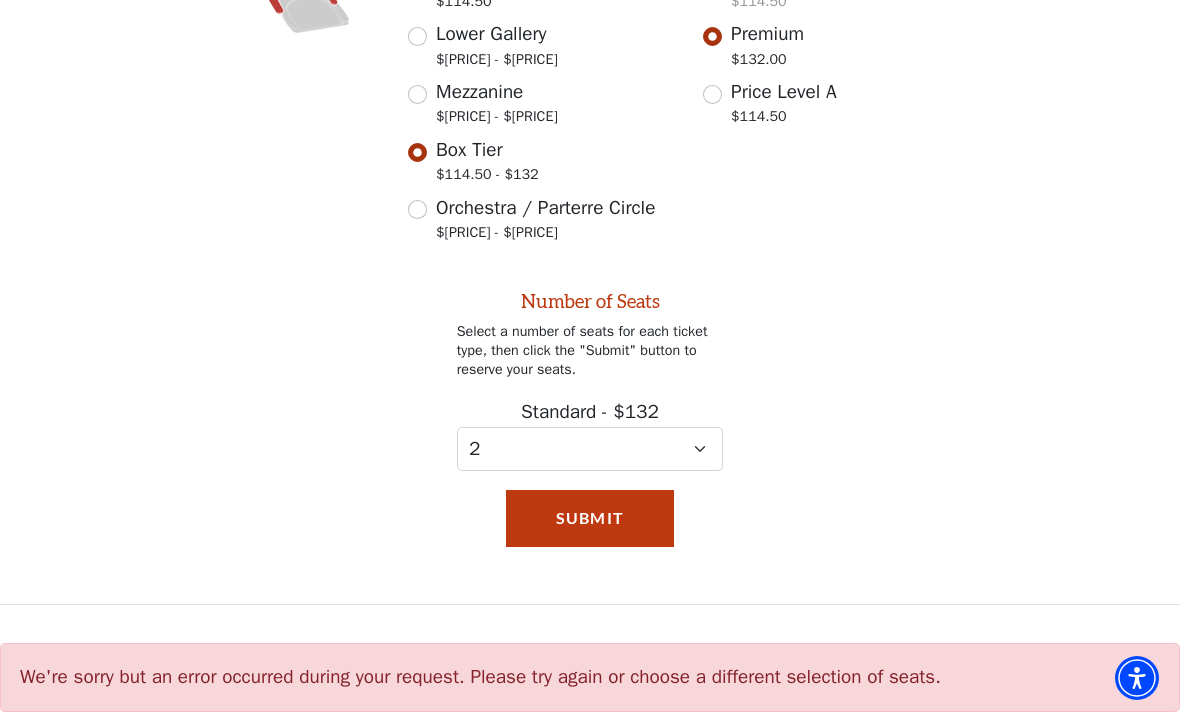 click on "Submit" at bounding box center [590, 518] 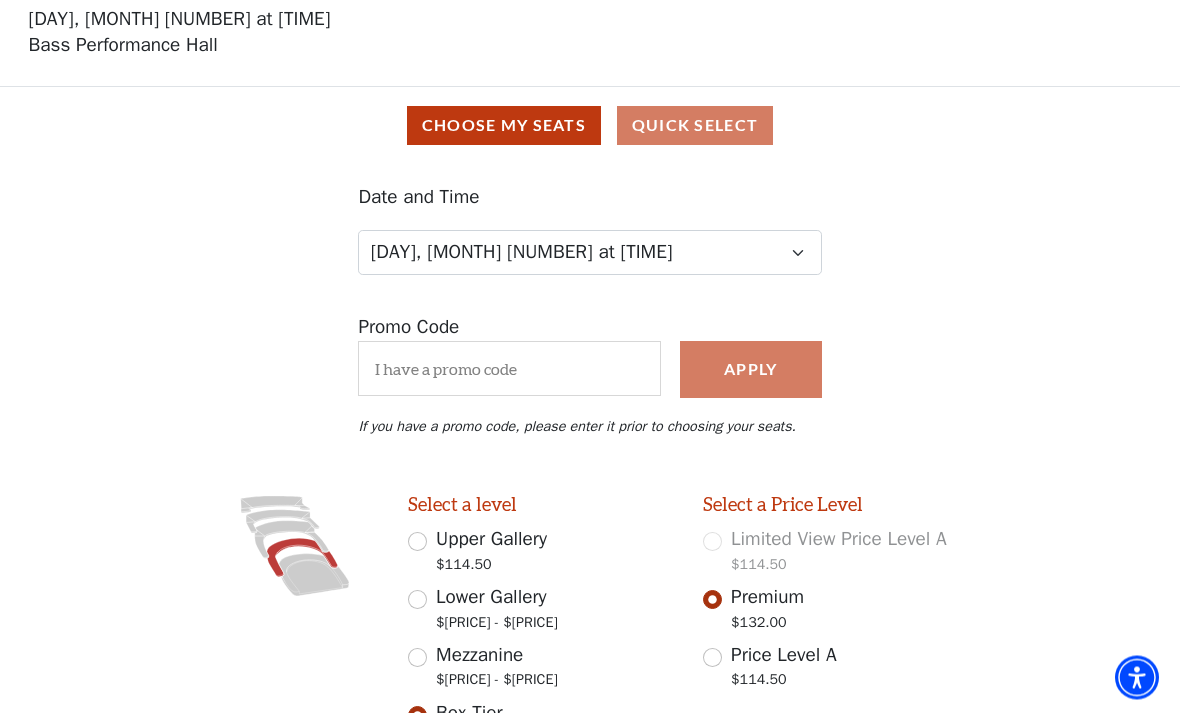 scroll, scrollTop: 0, scrollLeft: 0, axis: both 